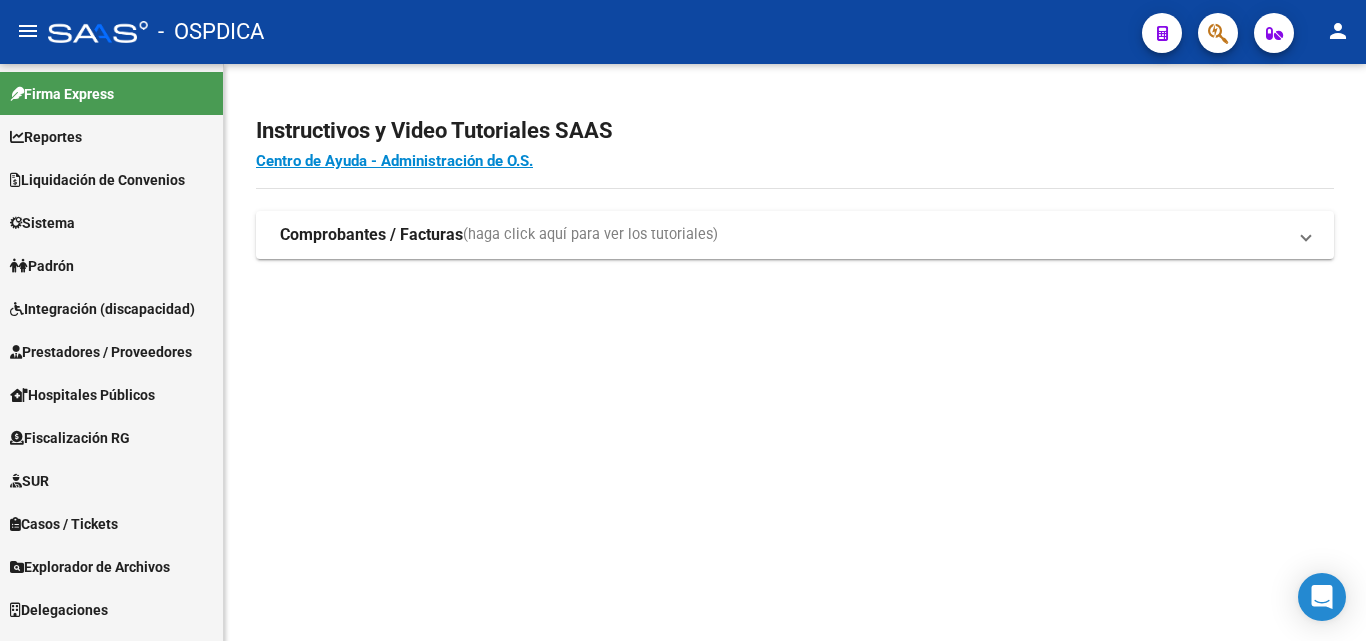 scroll, scrollTop: 0, scrollLeft: 0, axis: both 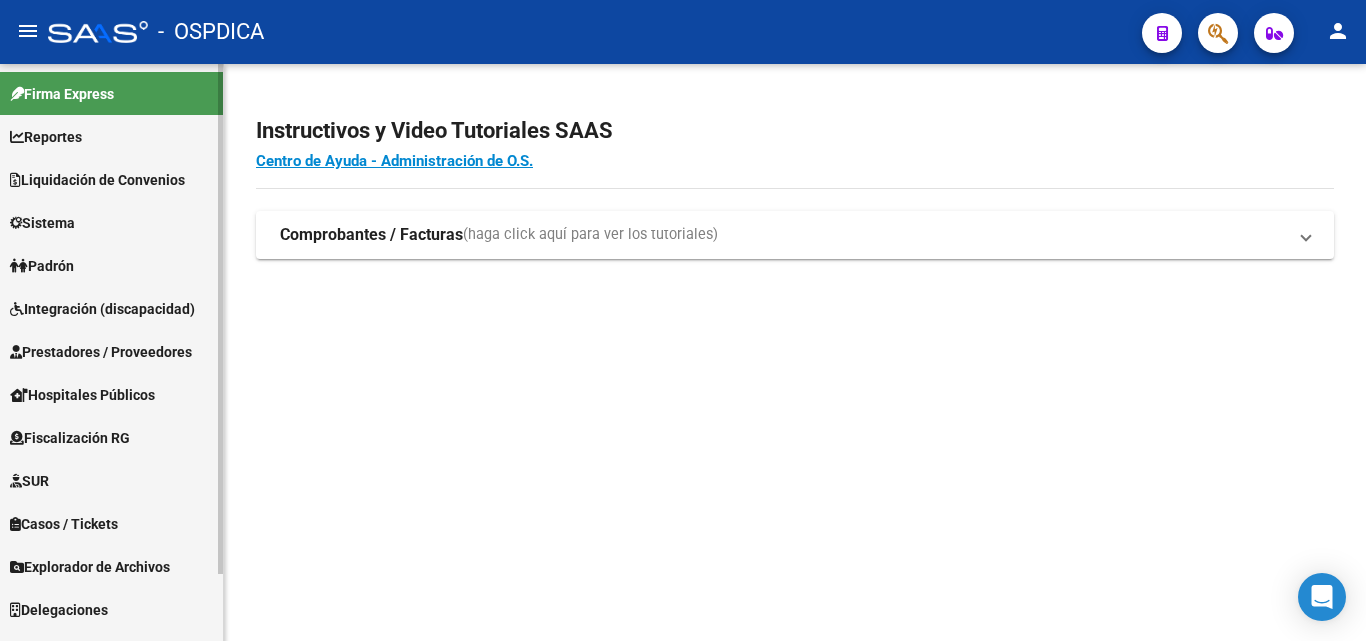 click on "Padrón" at bounding box center [42, 266] 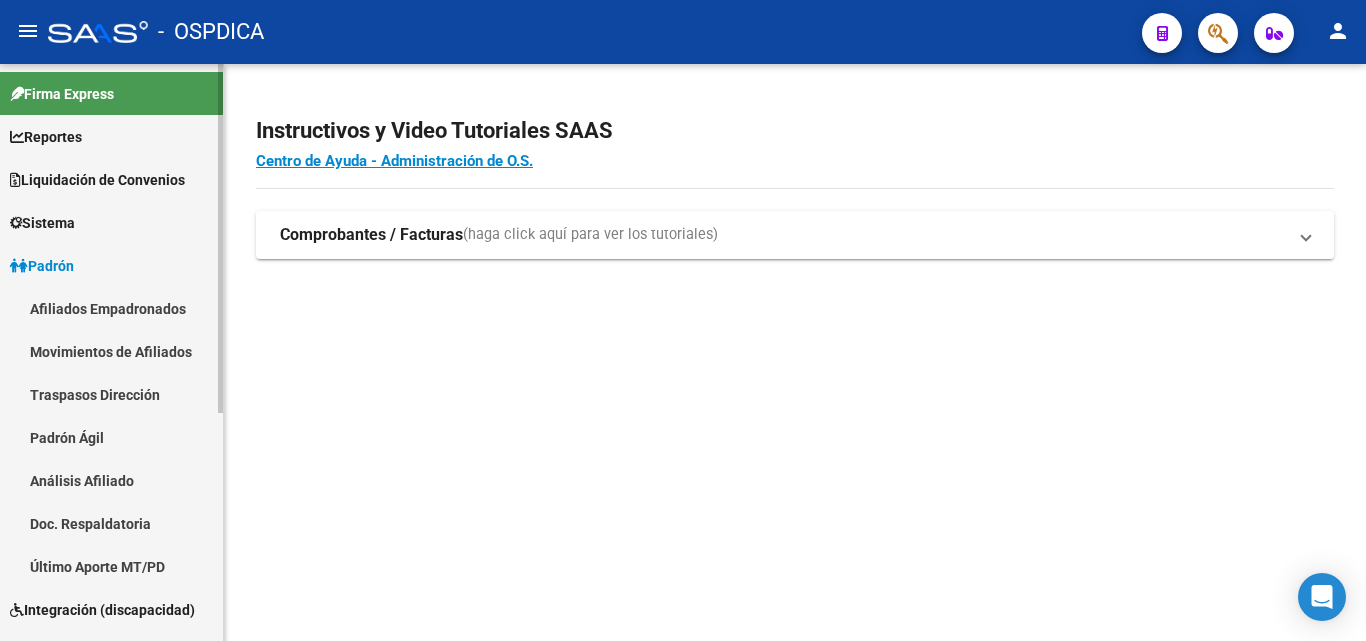click on "Padrón Ágil" at bounding box center (111, 437) 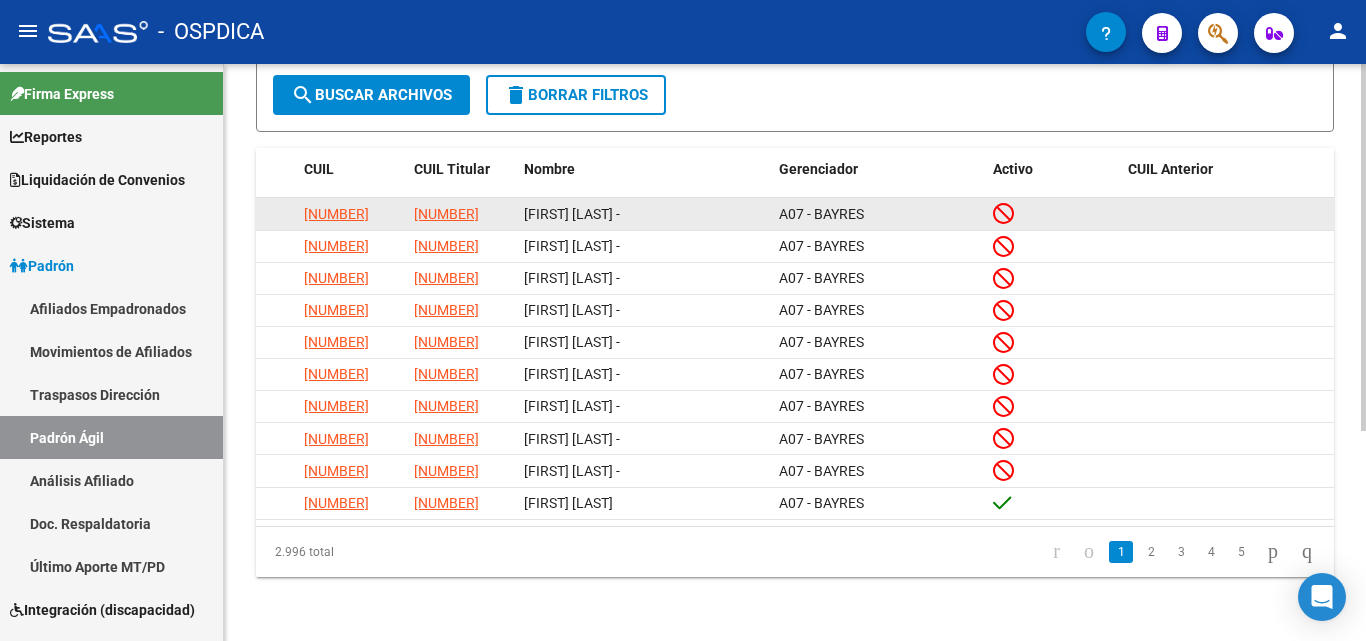 scroll, scrollTop: 300, scrollLeft: 0, axis: vertical 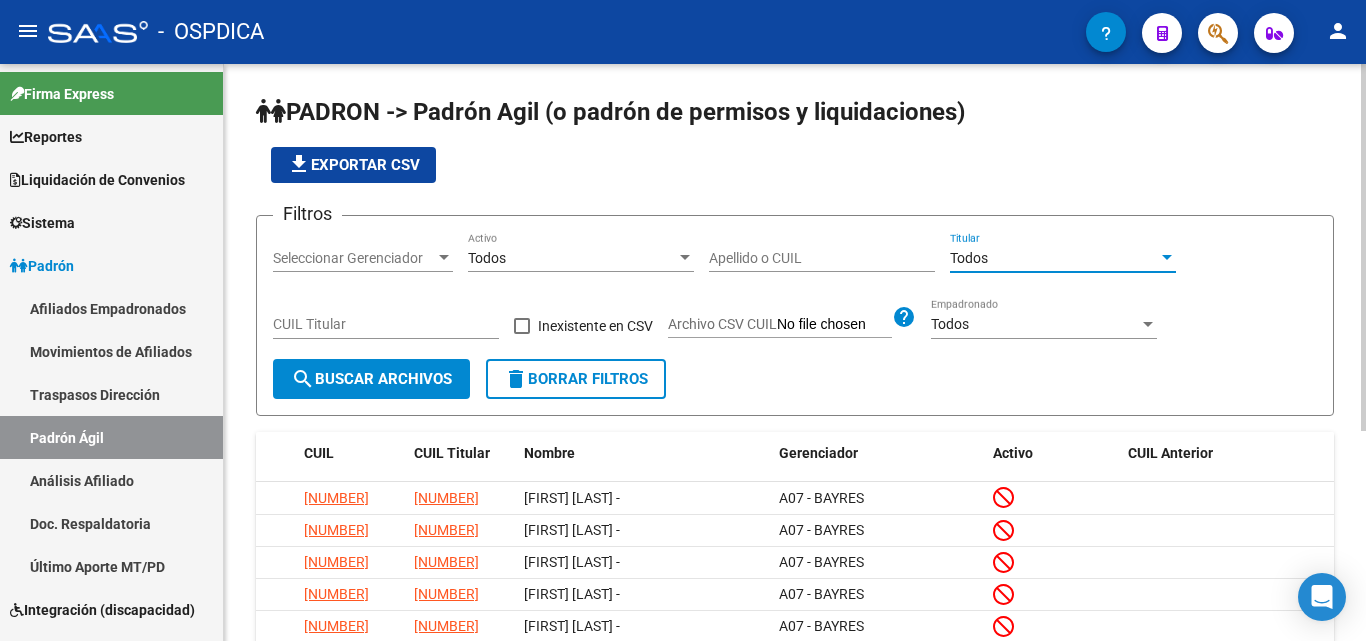 drag, startPoint x: 1017, startPoint y: 256, endPoint x: 1105, endPoint y: 332, distance: 116.275536 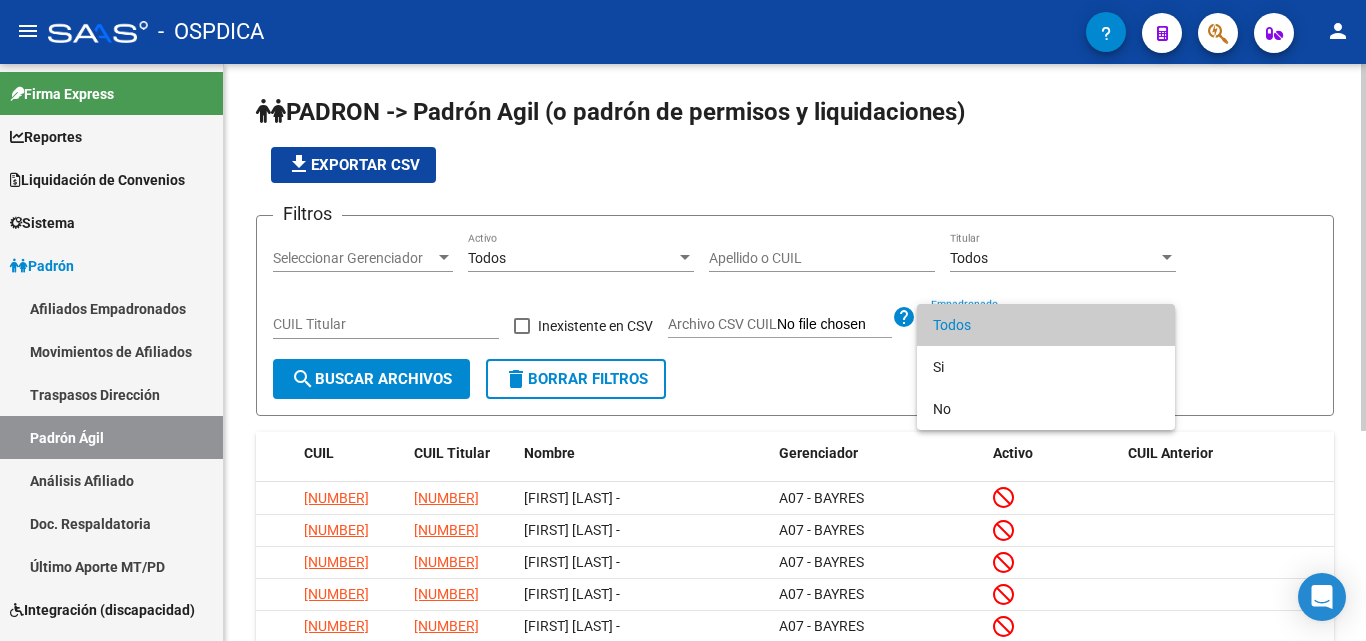 drag, startPoint x: 755, startPoint y: 252, endPoint x: 739, endPoint y: 245, distance: 17.464249 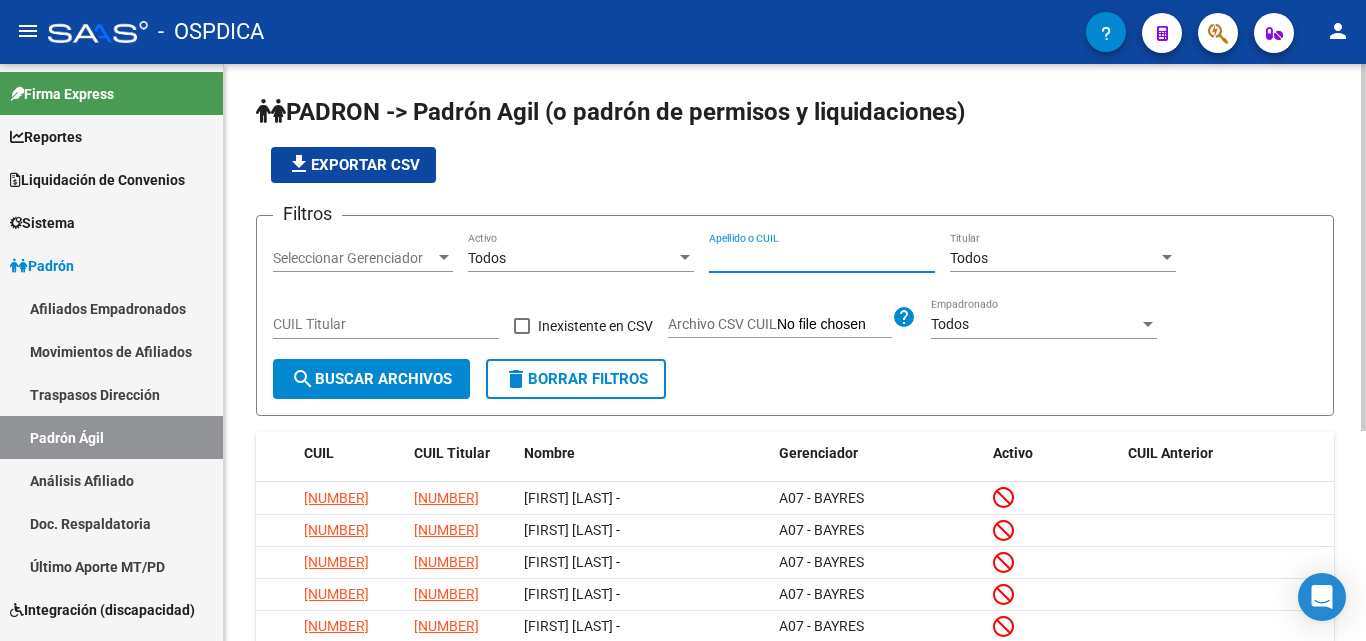 click on "Apellido o CUIL" at bounding box center [822, 258] 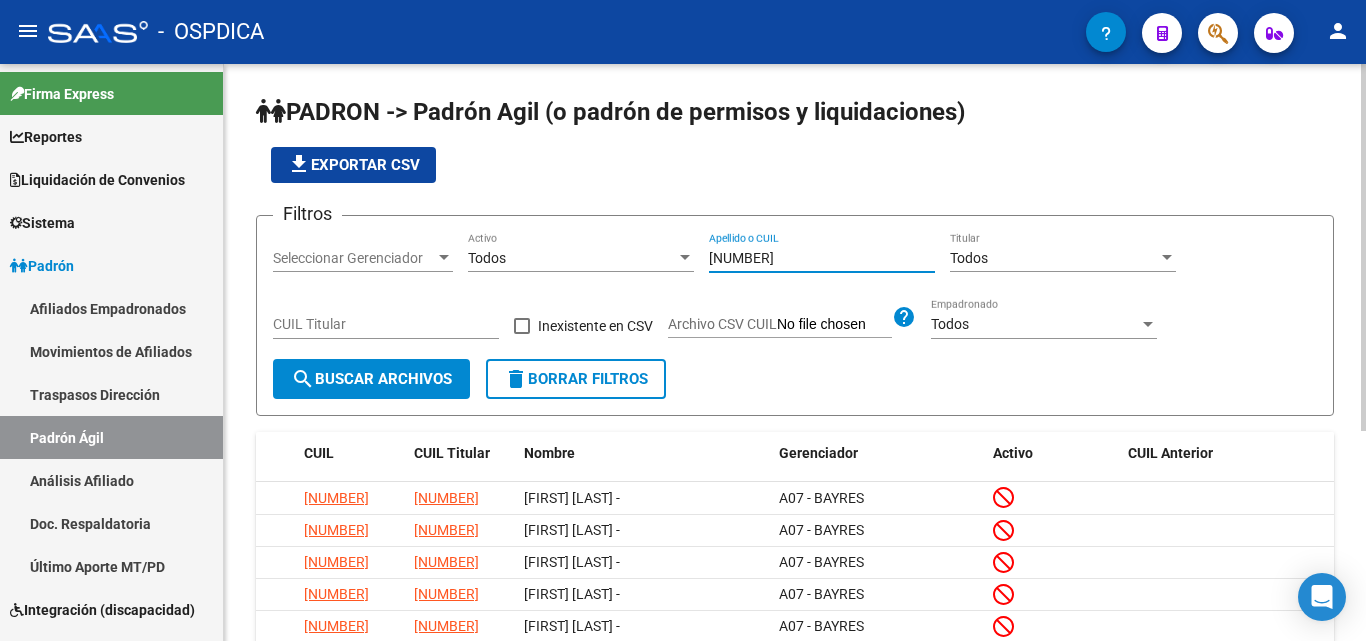 type on "[NUMBER]" 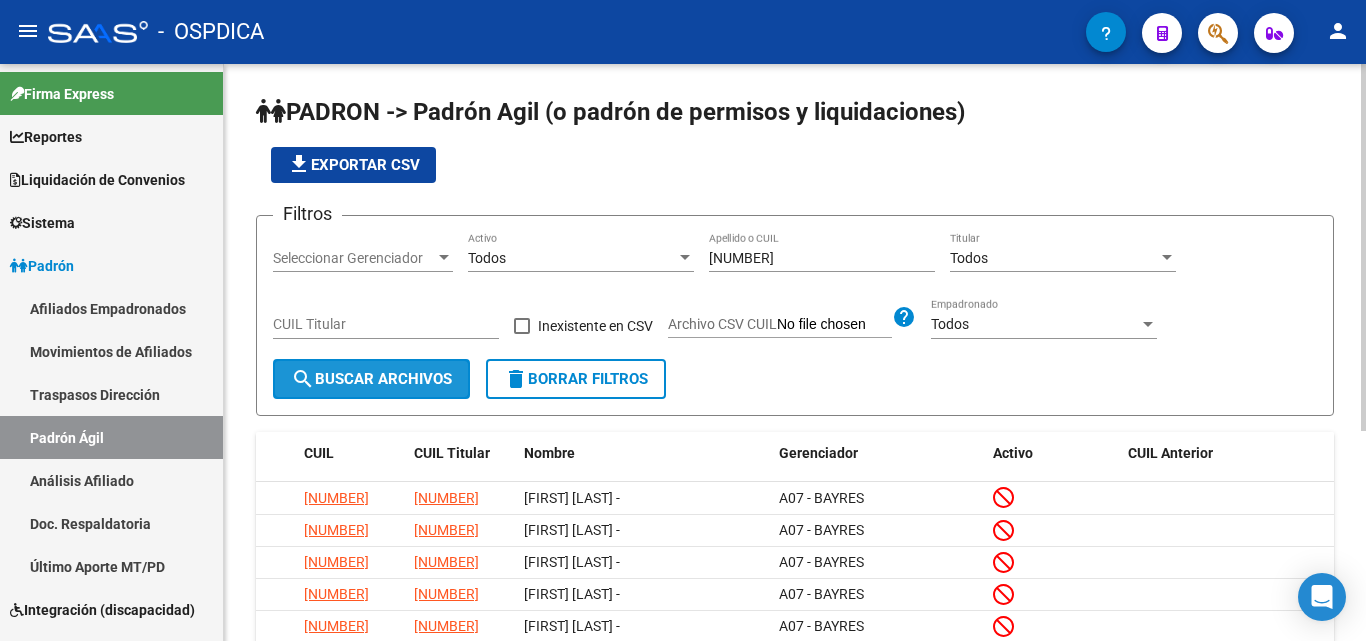 click on "search  Buscar Archivos" 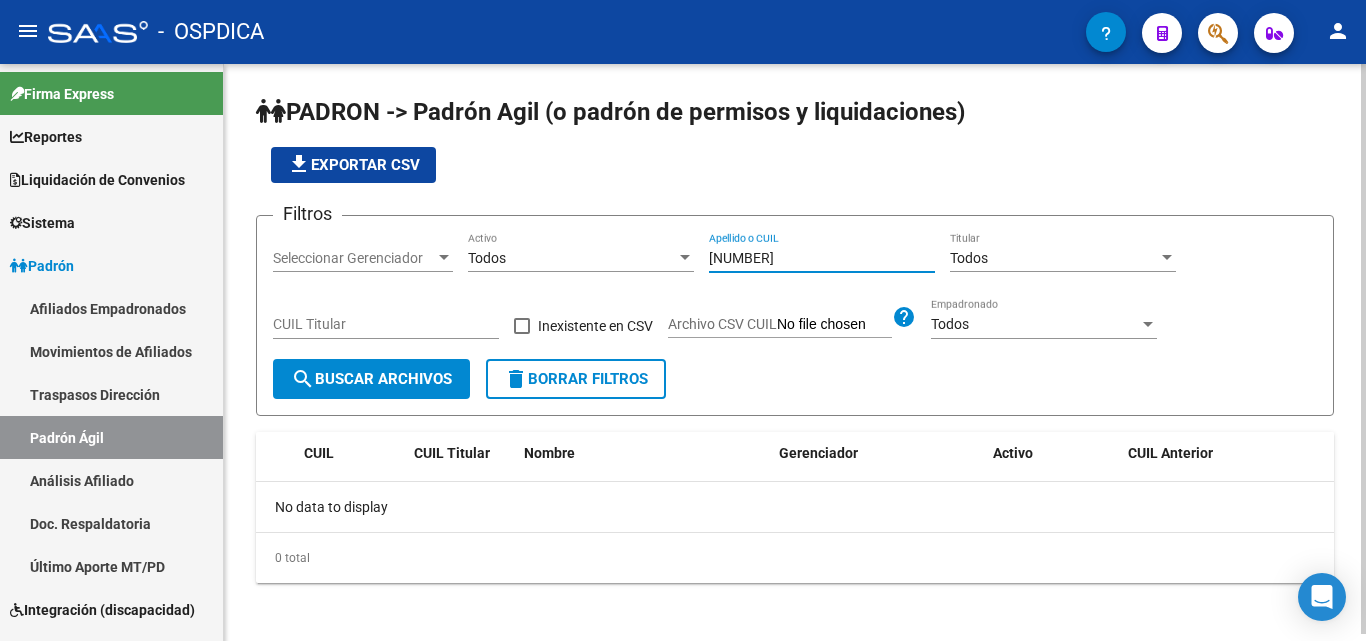 drag, startPoint x: 797, startPoint y: 259, endPoint x: 582, endPoint y: 251, distance: 215.14879 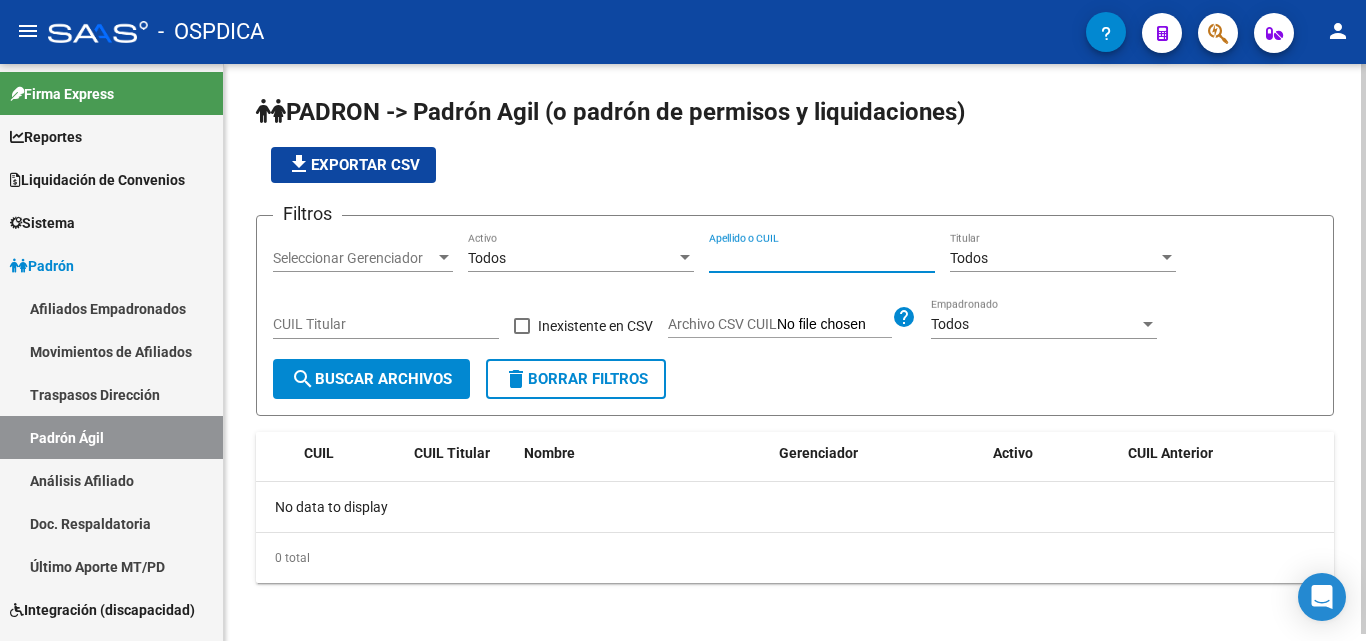 paste on "39912517" 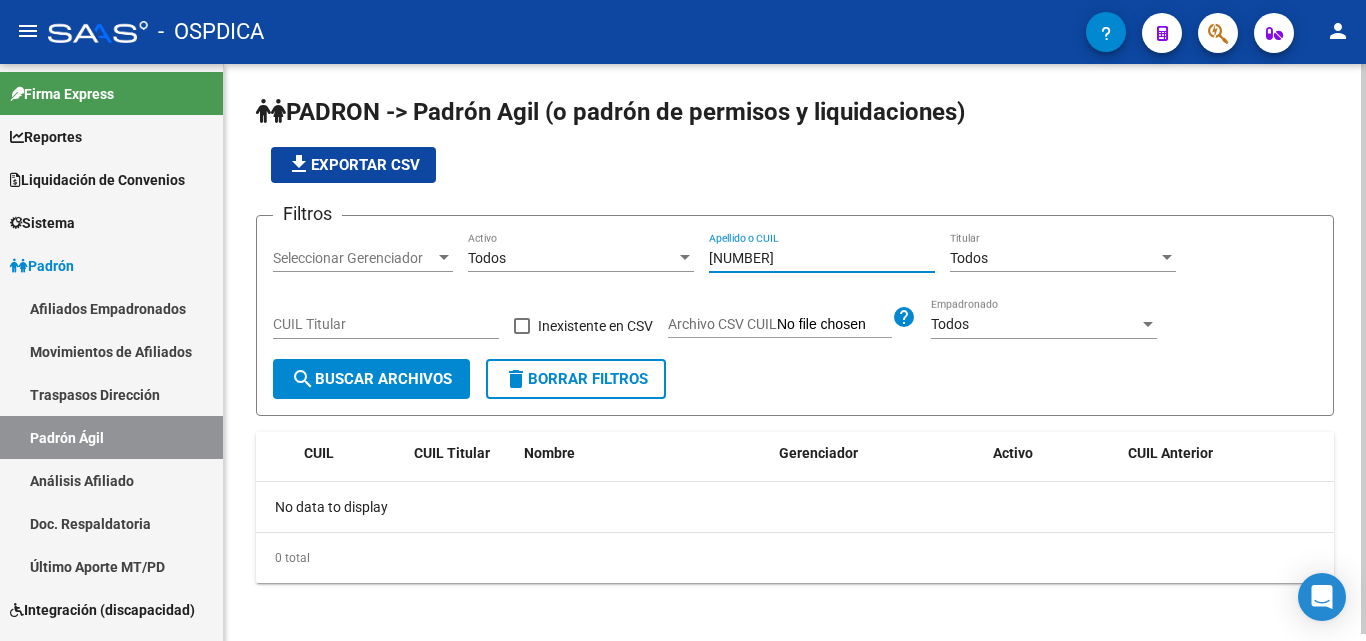 type on "39912517" 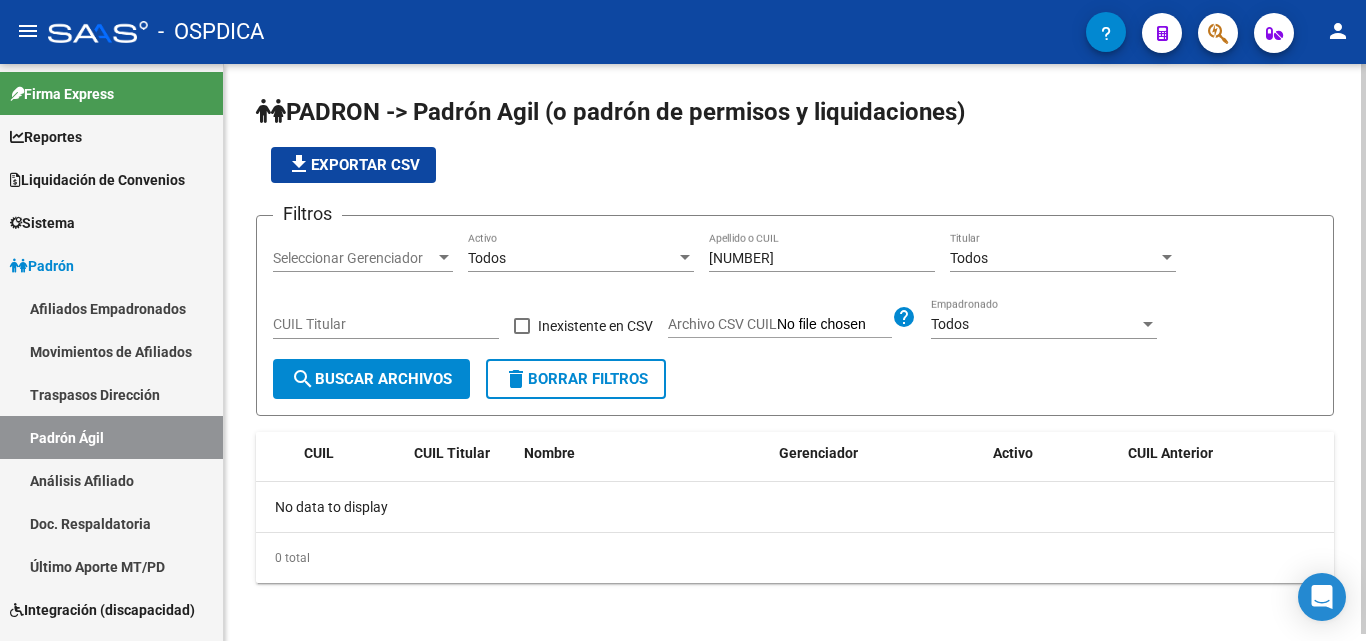 click on "search  Buscar Archivos" 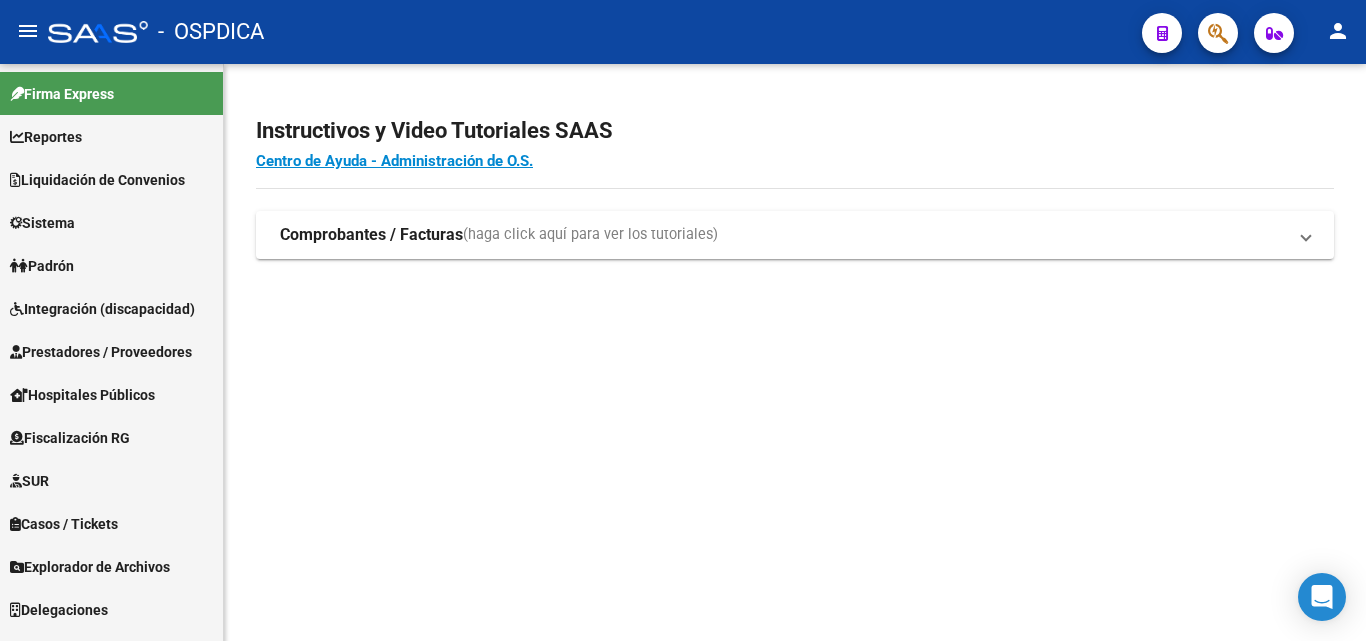 scroll, scrollTop: 0, scrollLeft: 0, axis: both 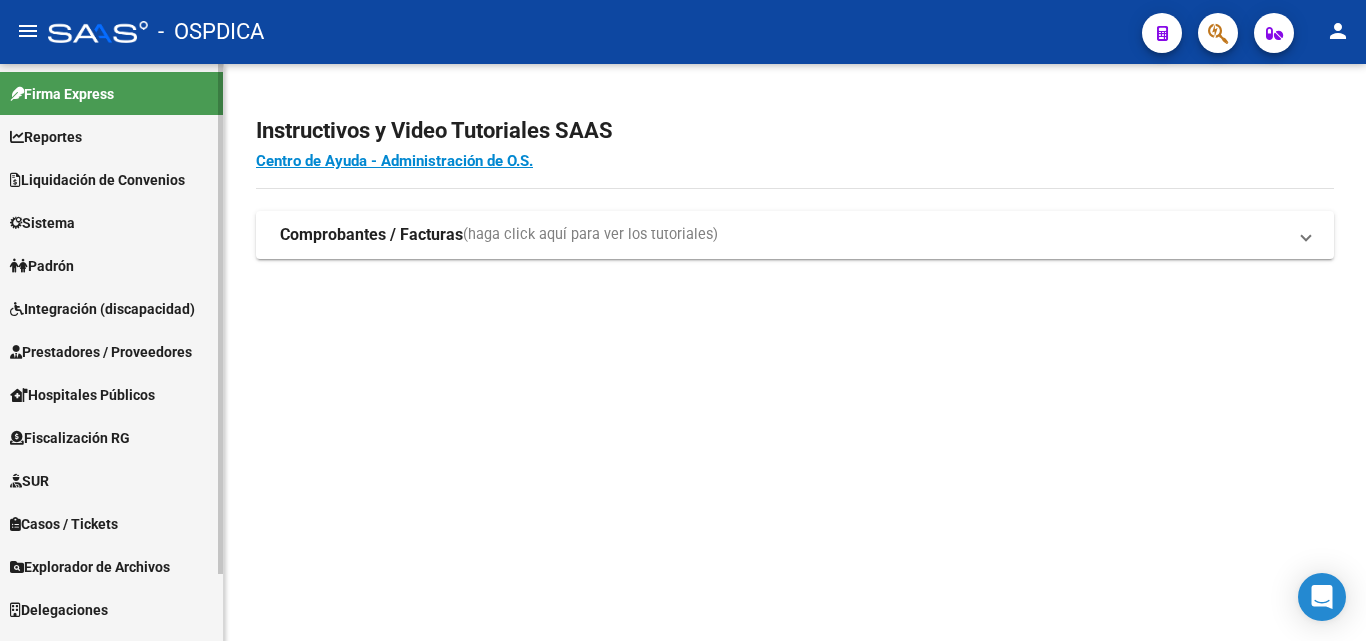 click on "Padrón" at bounding box center [111, 265] 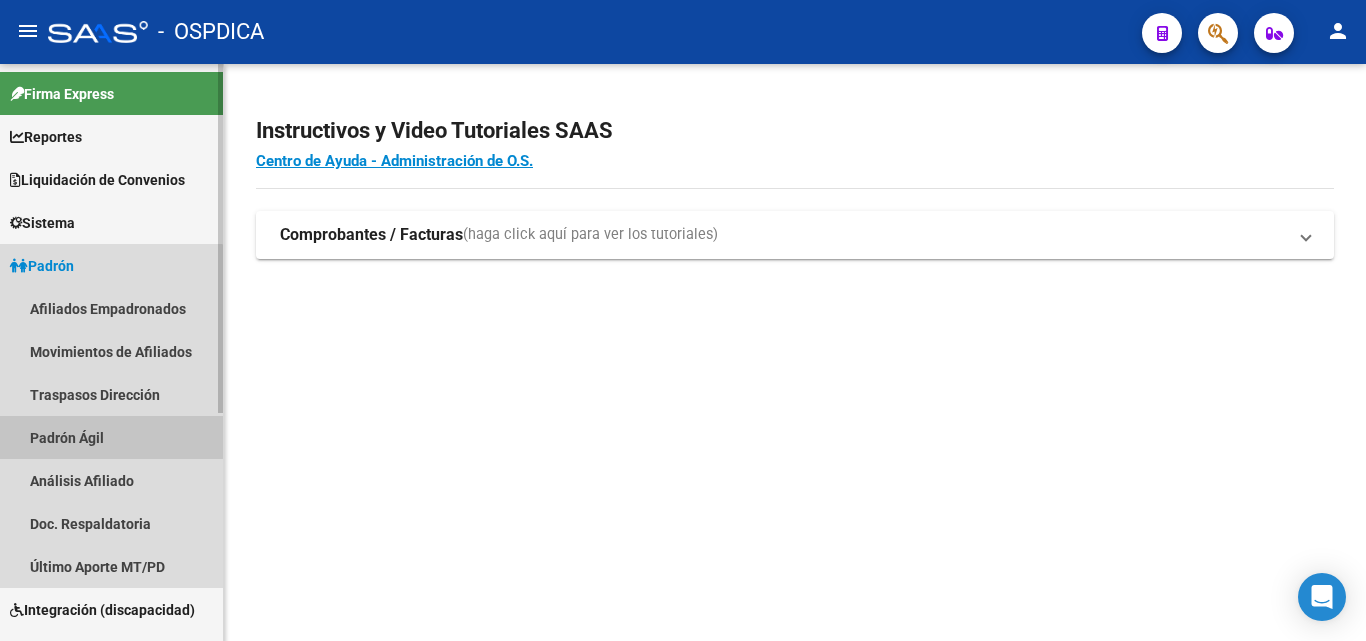 click on "Padrón Ágil" at bounding box center (111, 437) 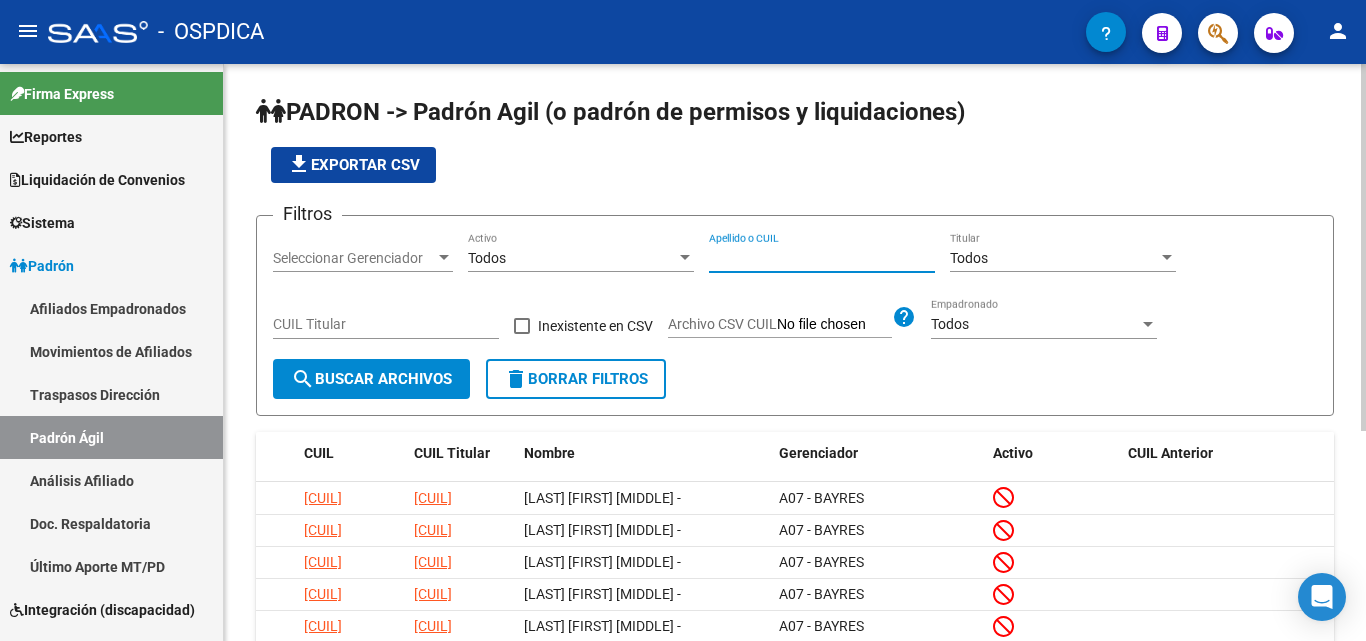 paste on "[NUMBER]" 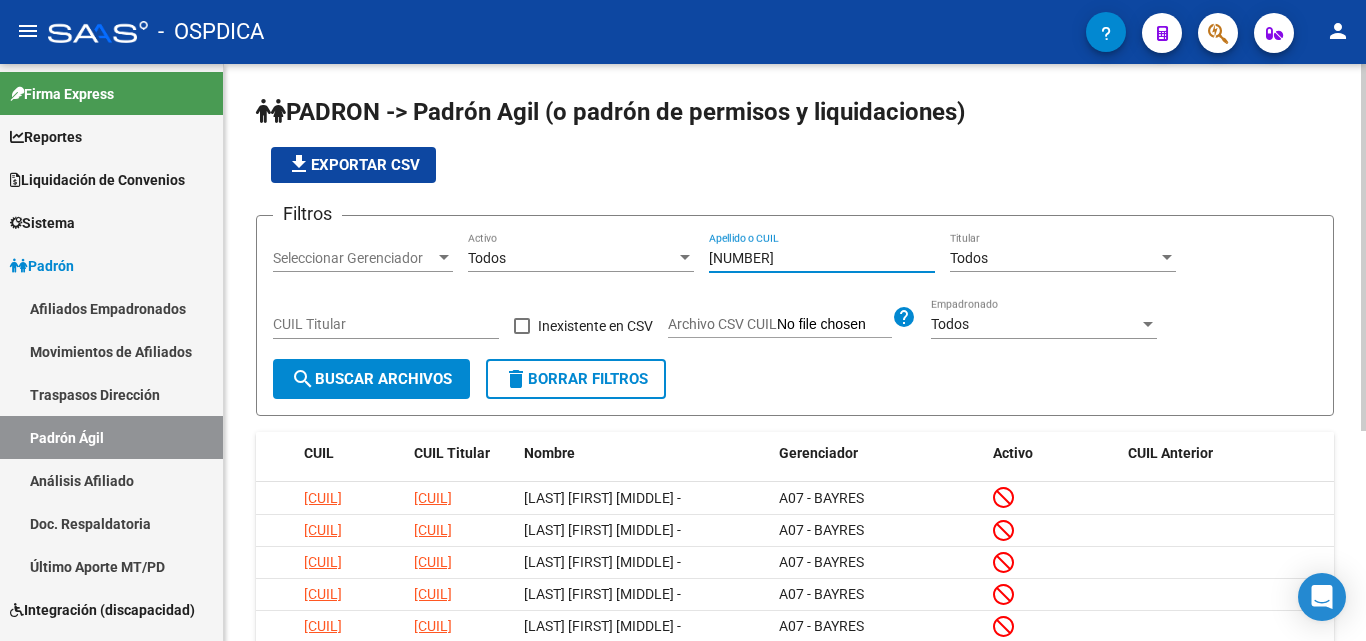 type on "[NUMBER]" 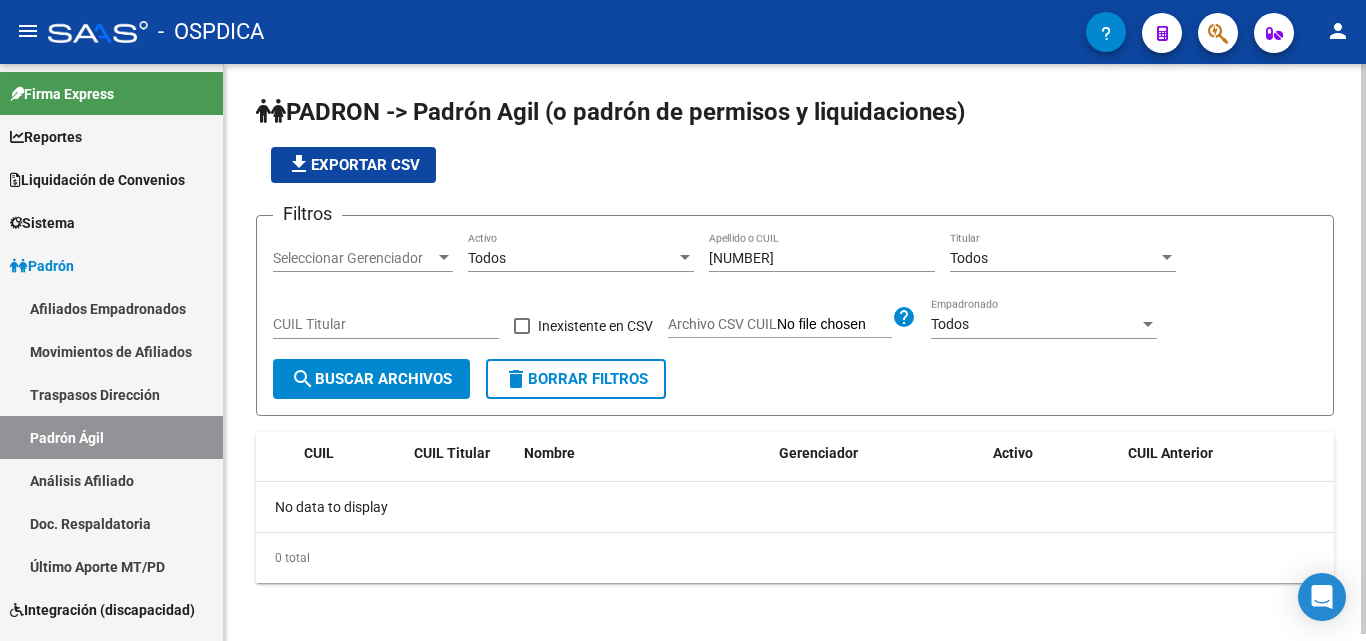 scroll, scrollTop: 7, scrollLeft: 0, axis: vertical 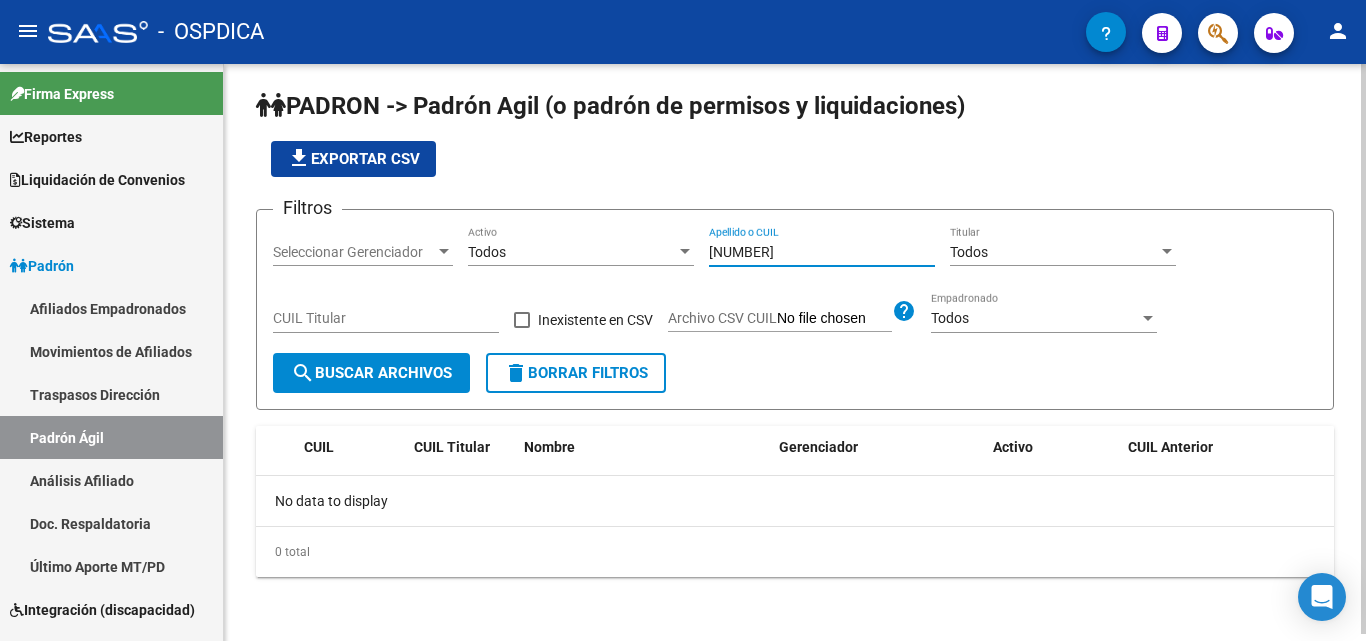 drag, startPoint x: 774, startPoint y: 245, endPoint x: 532, endPoint y: 282, distance: 244.81218 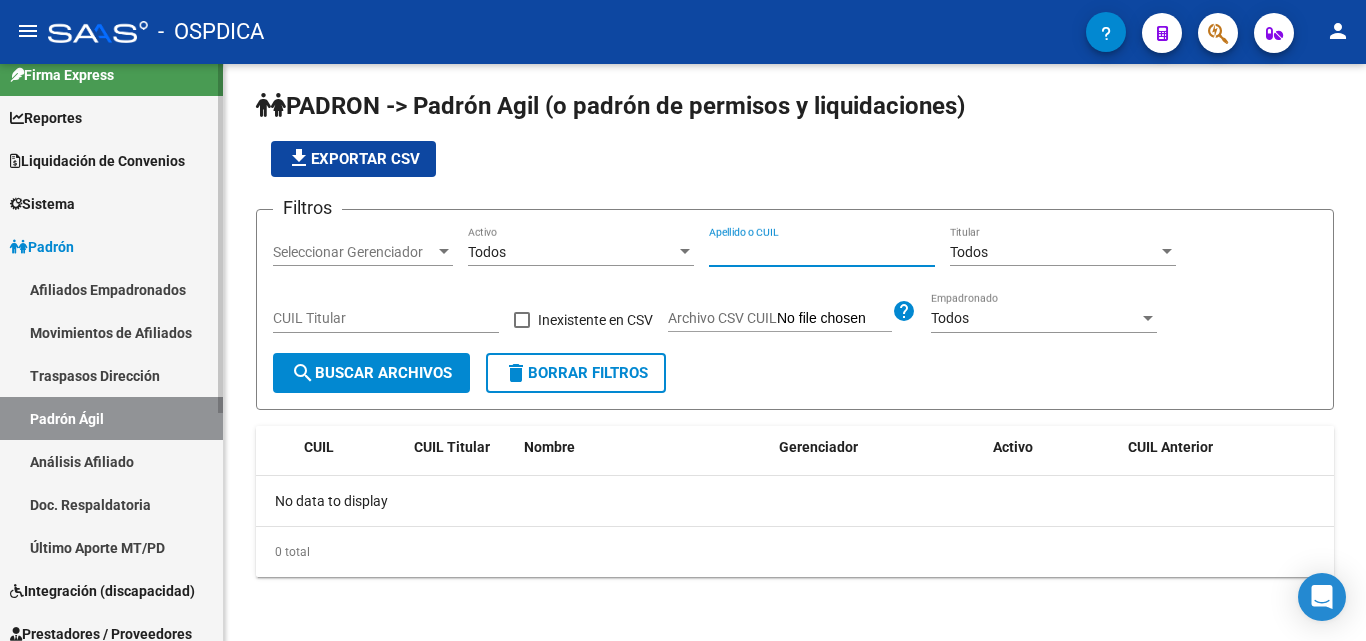 scroll, scrollTop: 0, scrollLeft: 0, axis: both 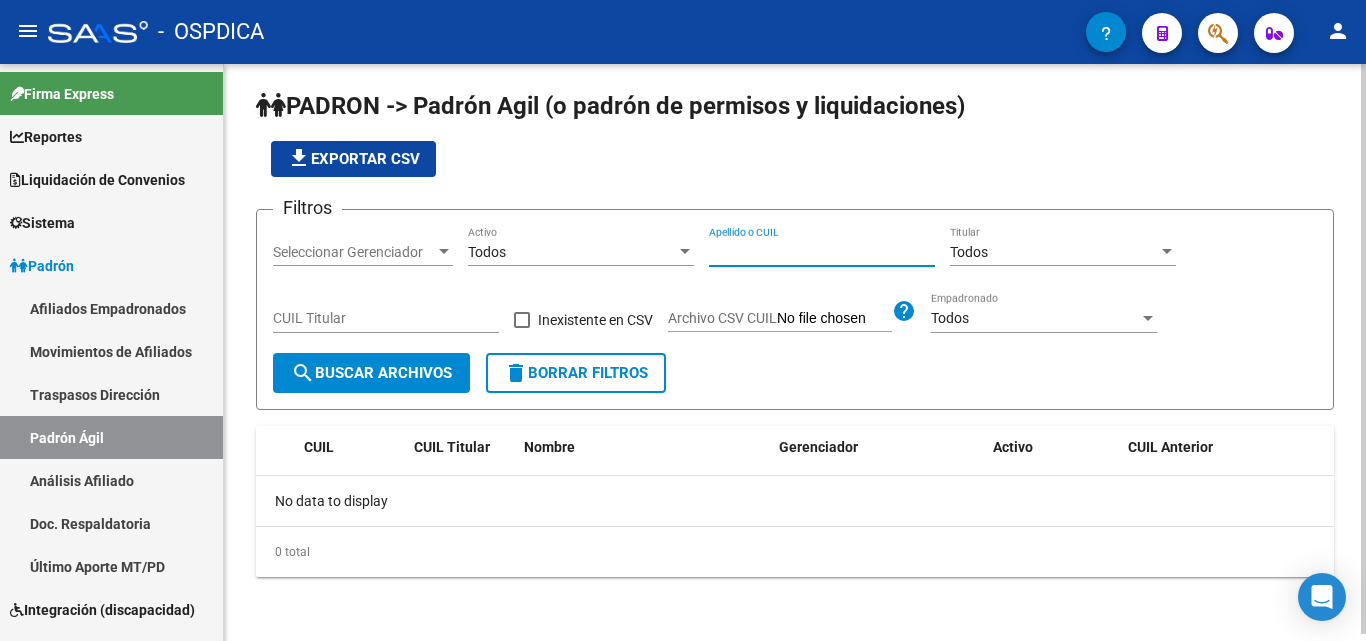 paste on "[NUMBER]" 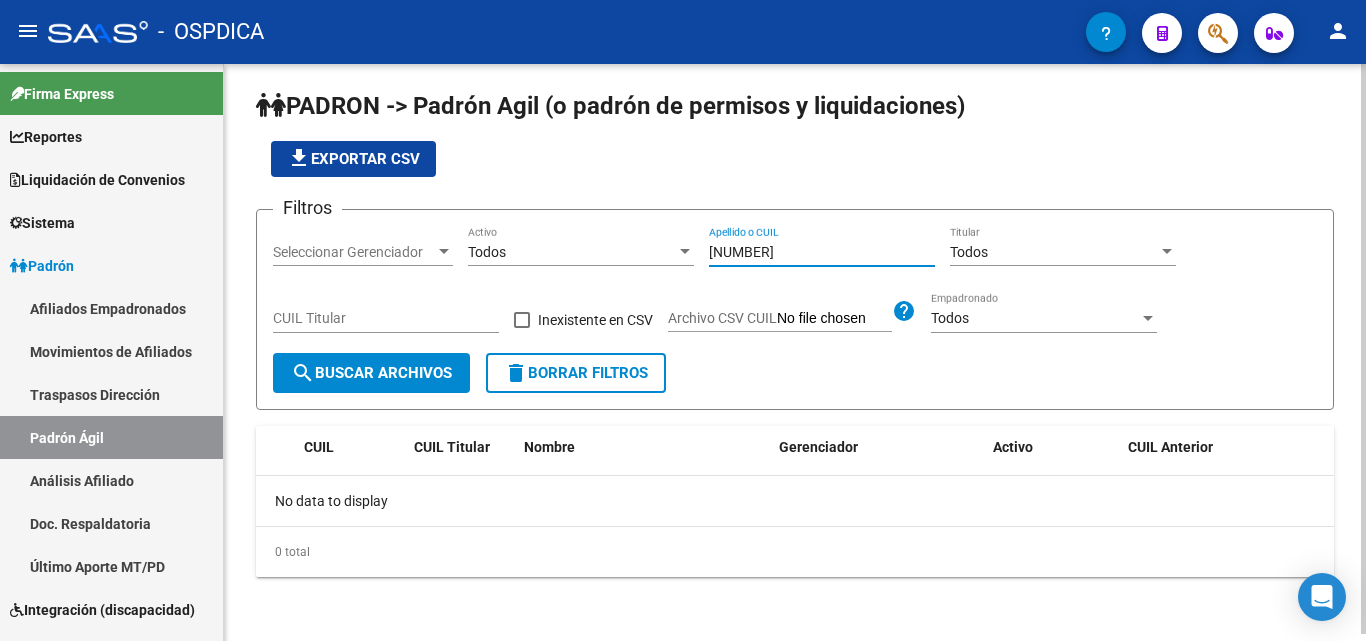 type on "[NUMBER]" 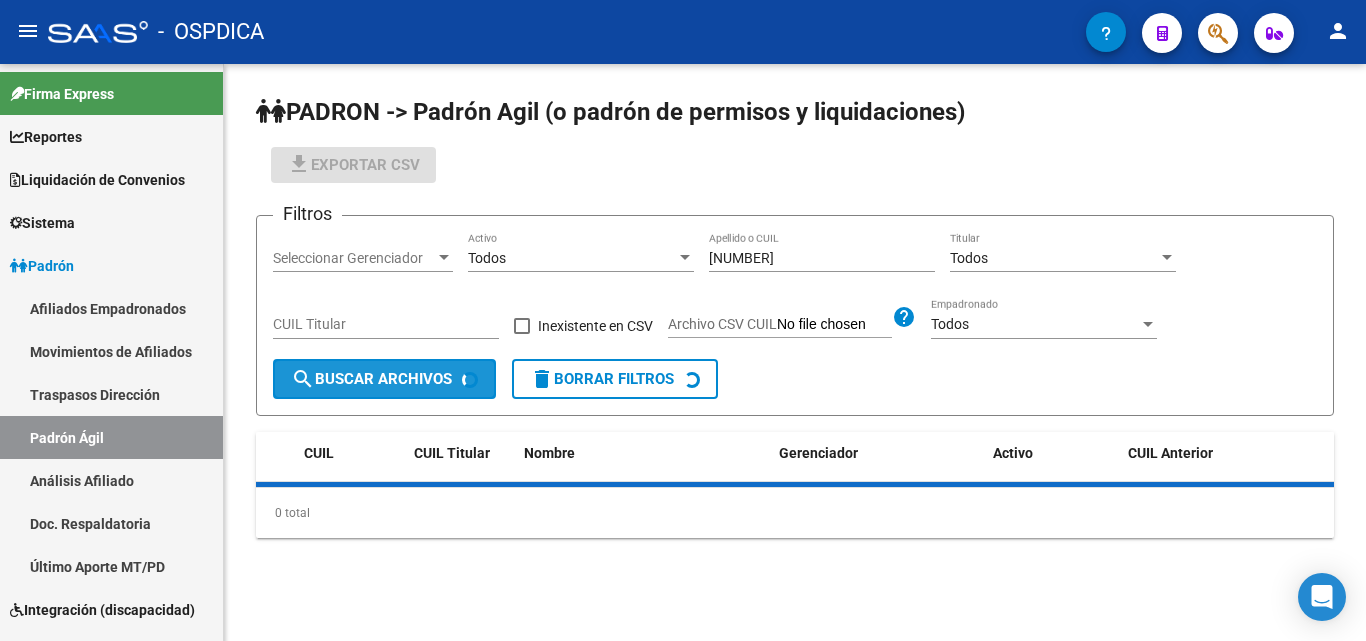 scroll, scrollTop: 0, scrollLeft: 0, axis: both 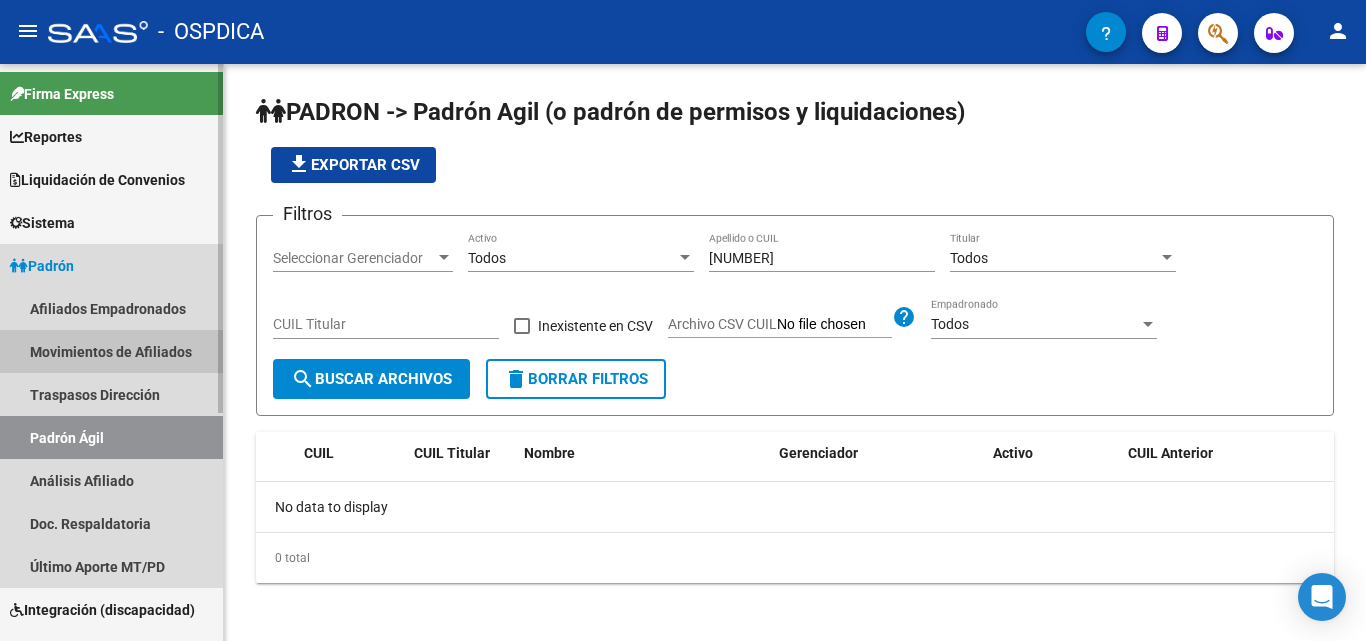 click on "Movimientos de Afiliados" at bounding box center (111, 351) 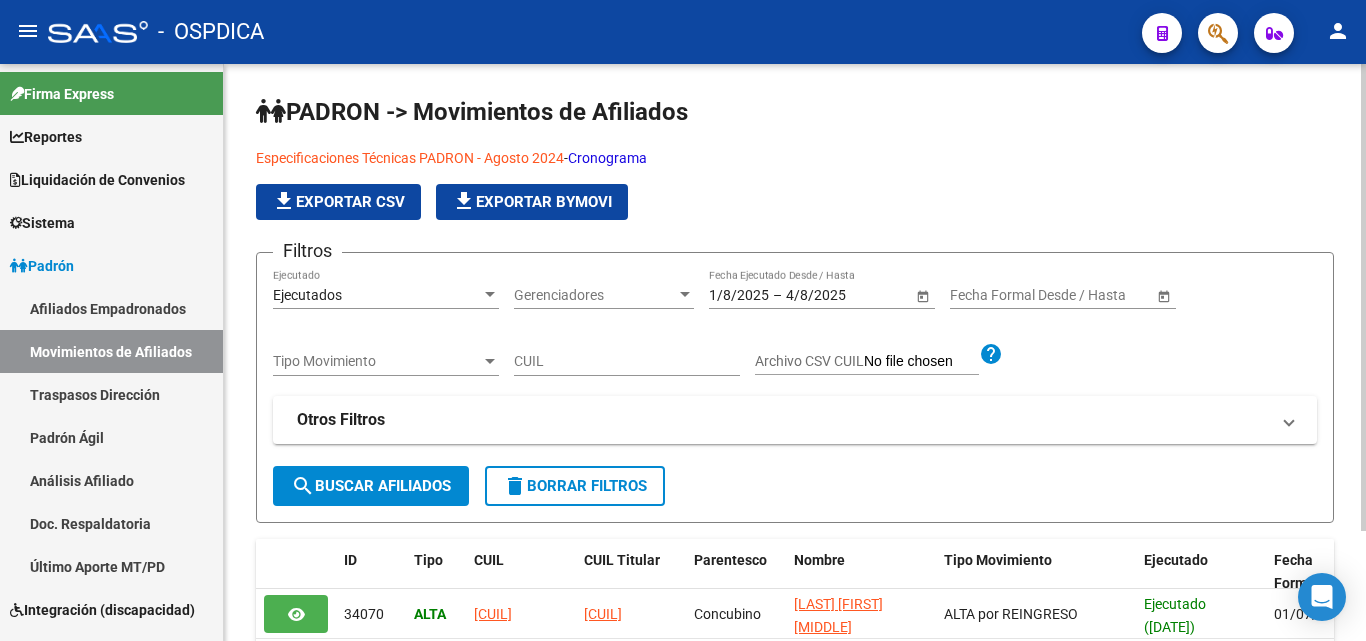 click on "Tipo Movimiento" at bounding box center (377, 361) 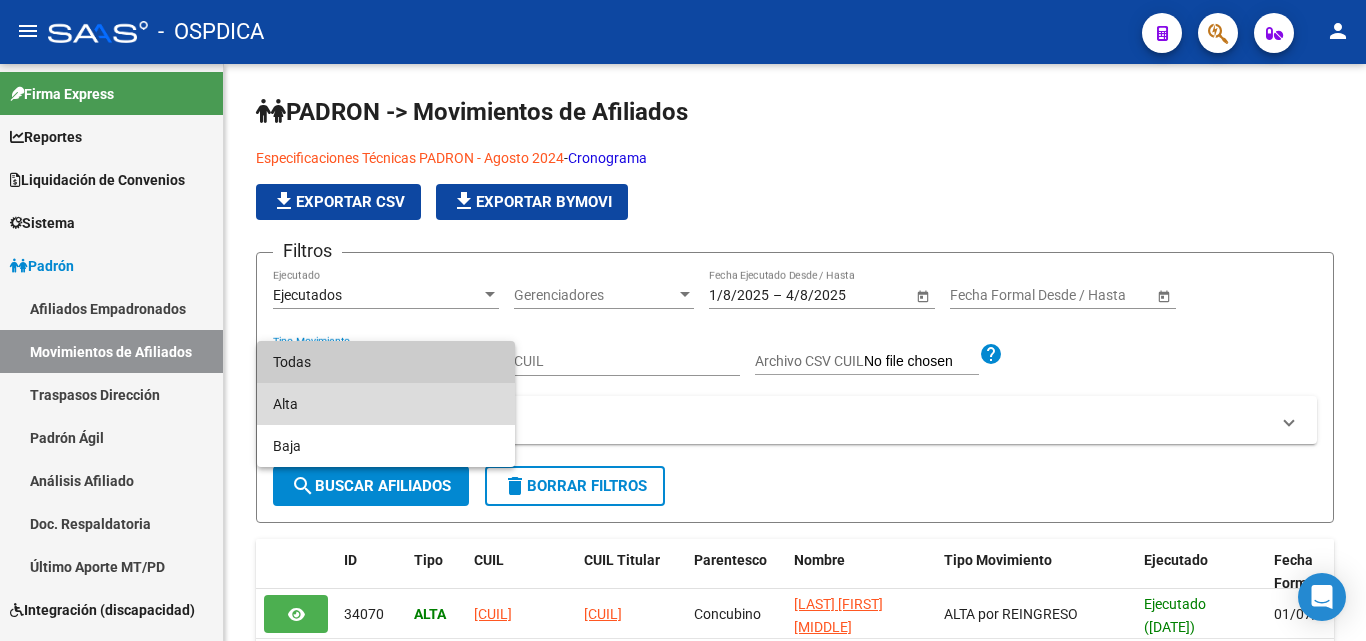 click on "Alta" at bounding box center (386, 404) 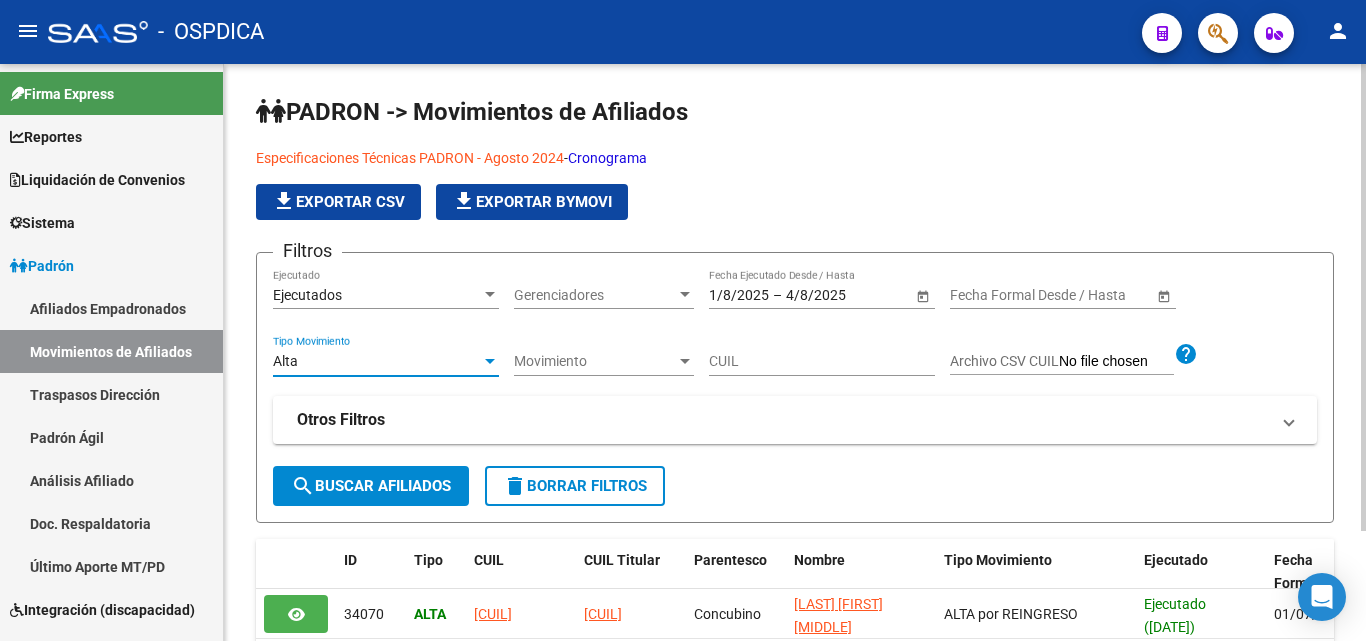 click on "search  Buscar Afiliados" 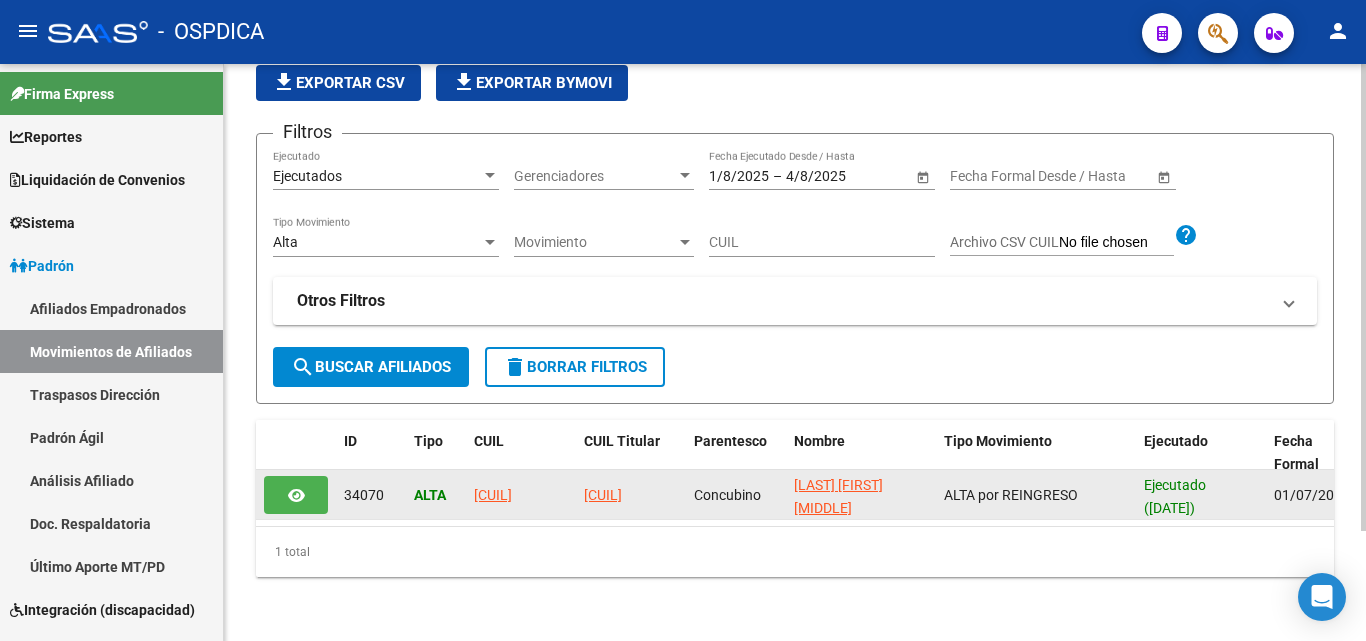 scroll, scrollTop: 136, scrollLeft: 0, axis: vertical 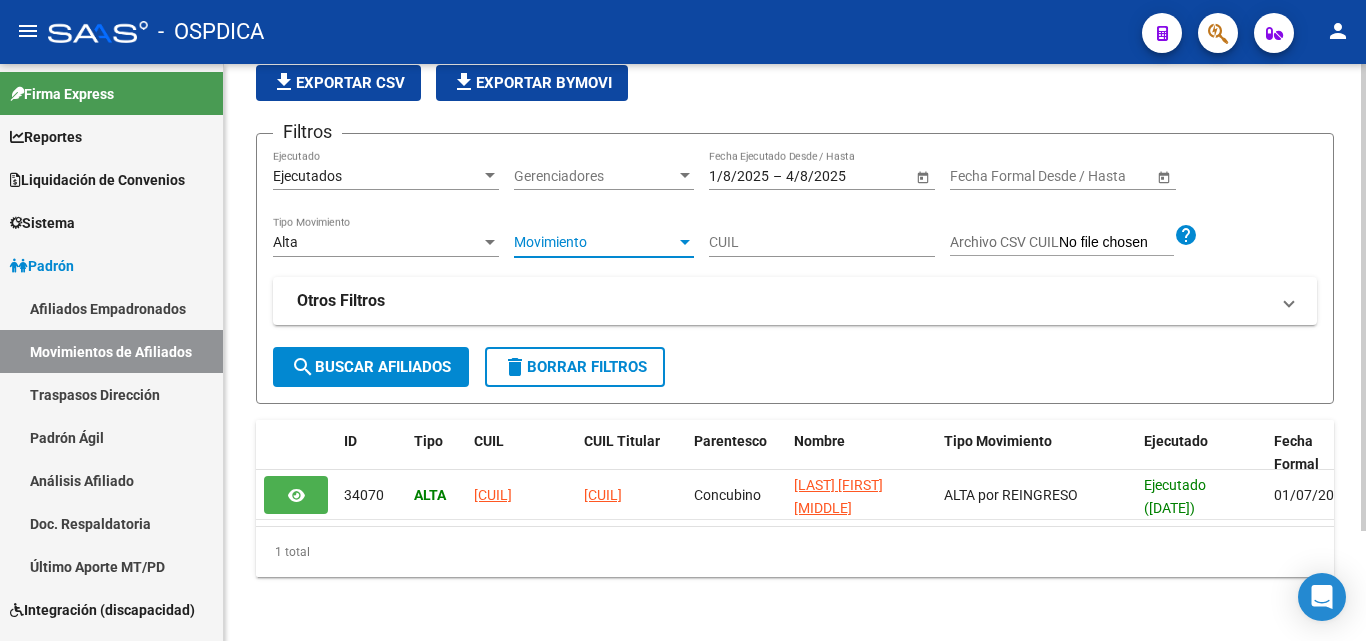 click on "Movimiento" at bounding box center (595, 242) 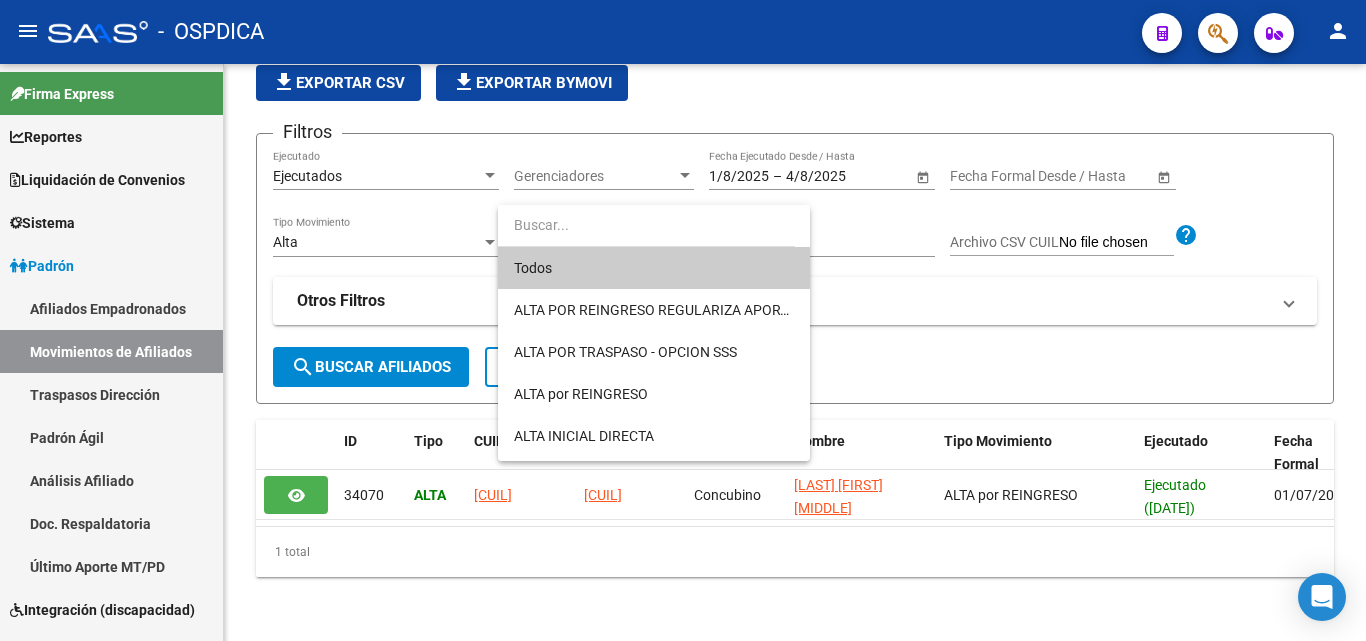 click at bounding box center (683, 320) 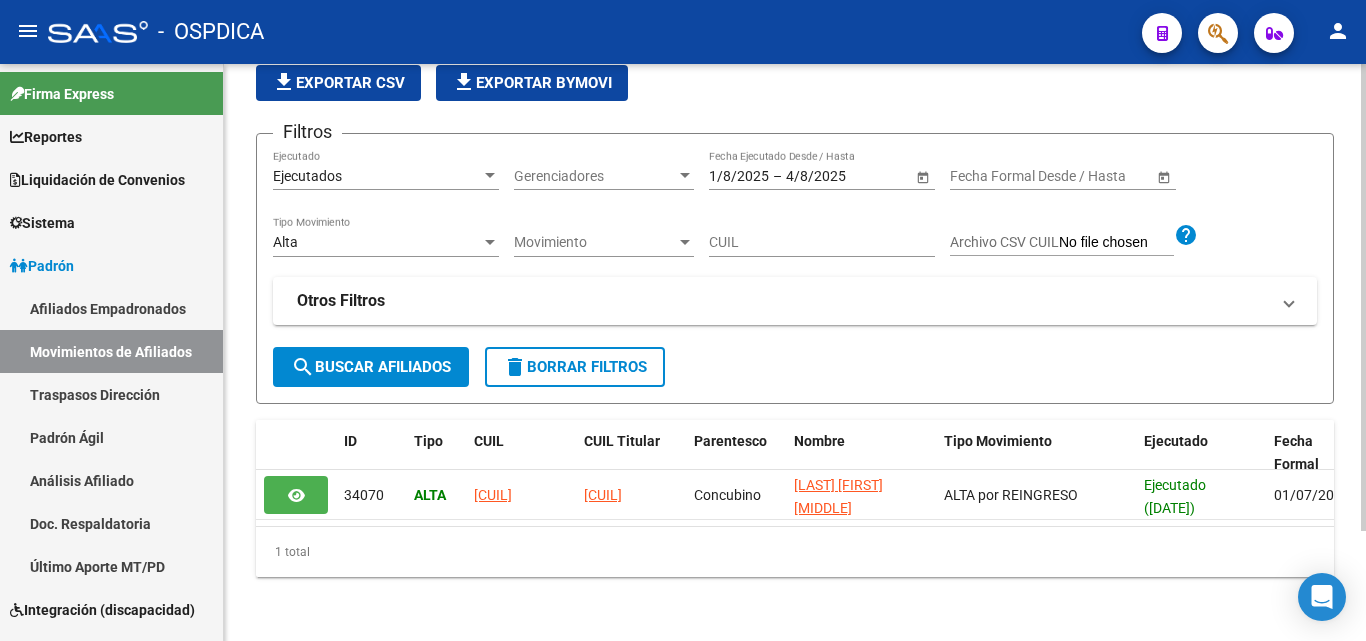 click on "Alta" at bounding box center [377, 242] 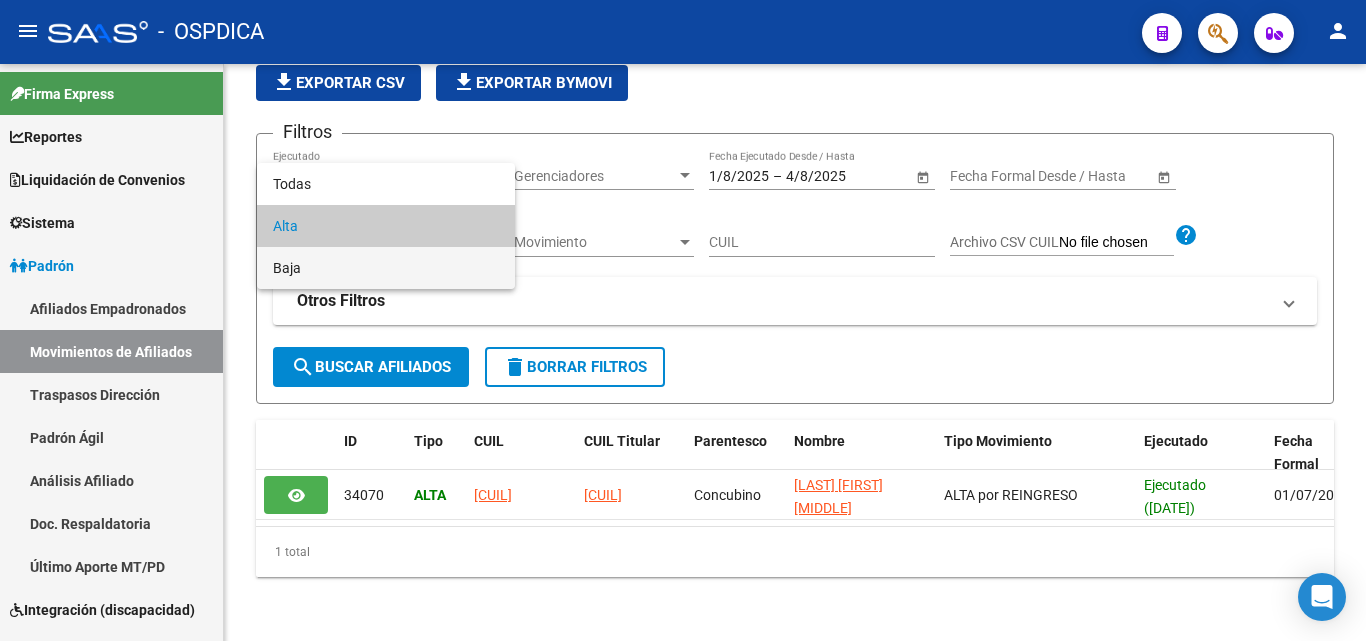 click on "Baja" at bounding box center (386, 268) 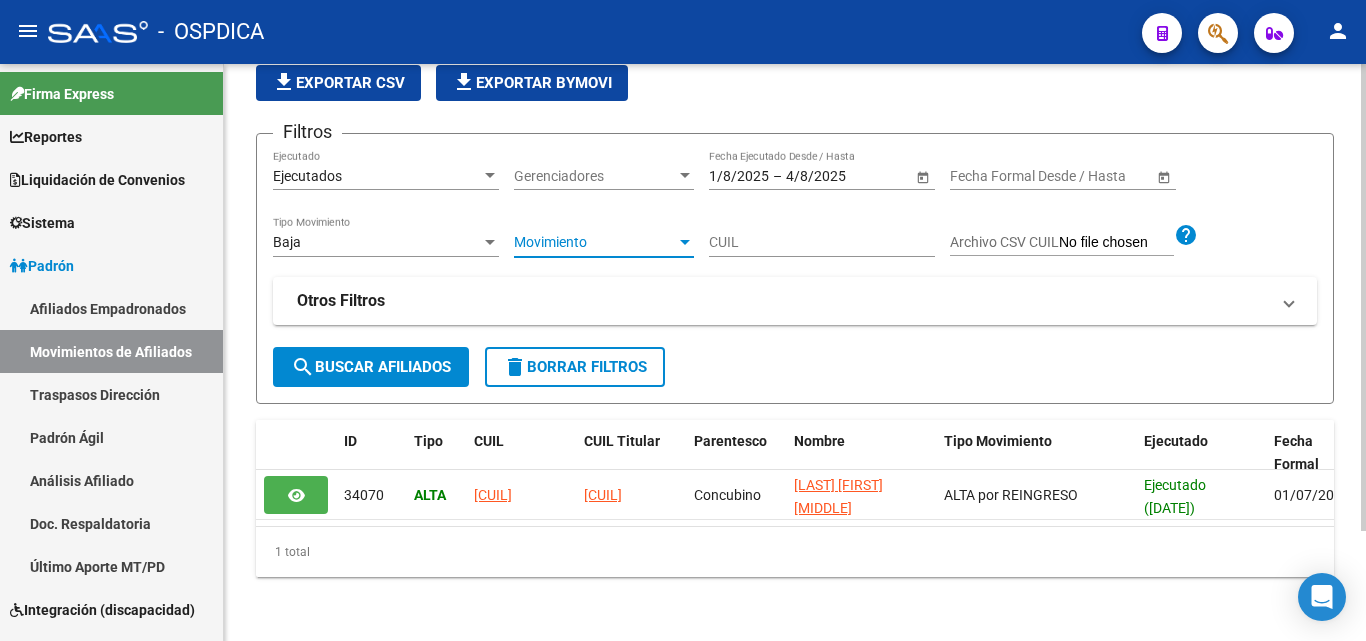 click on "Movimiento" at bounding box center (595, 242) 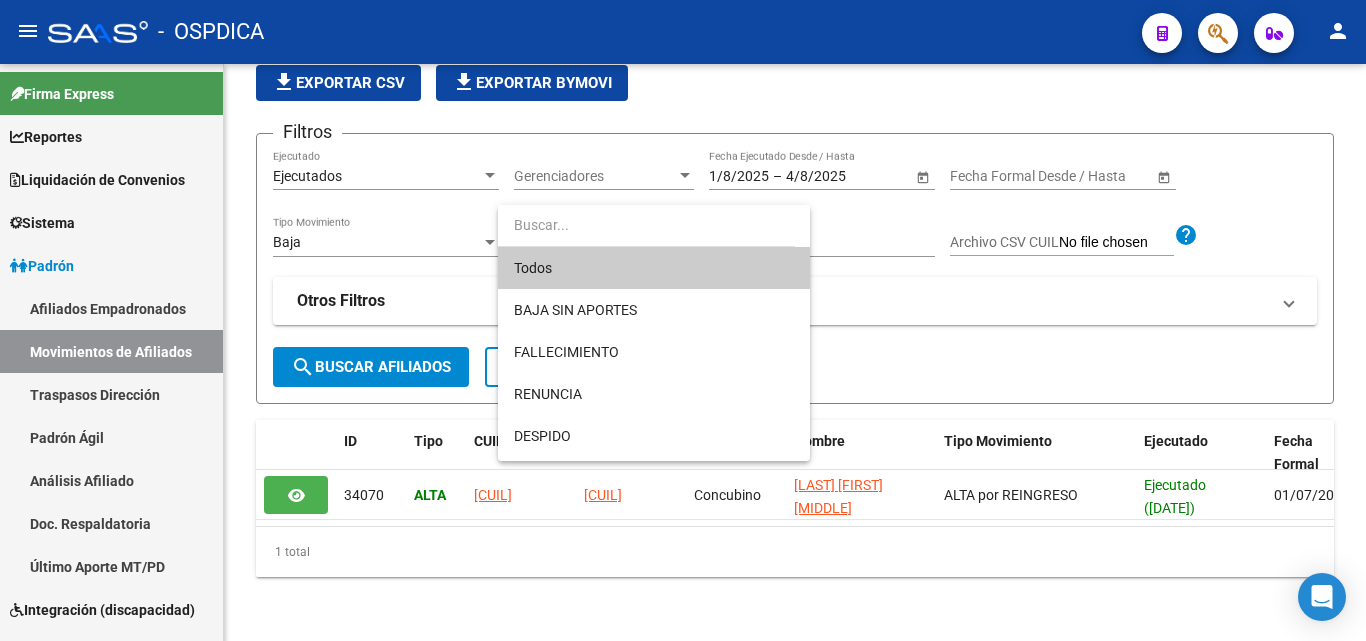 click on "Todos" at bounding box center (654, 268) 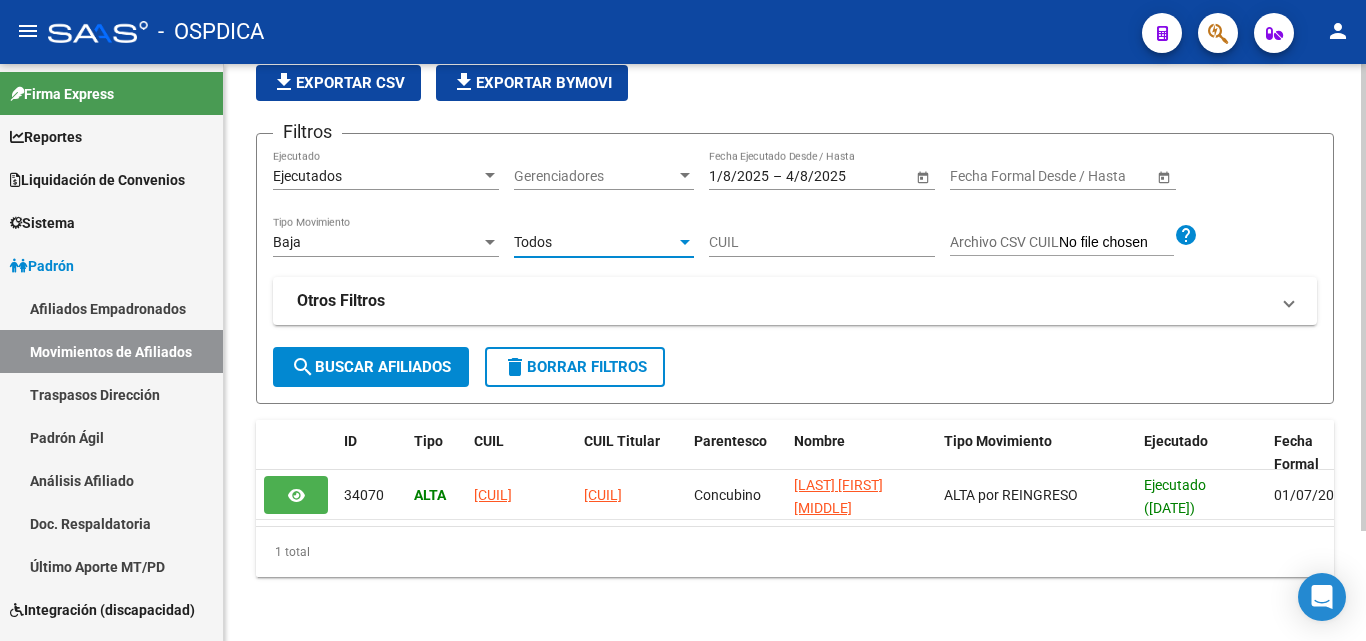 click on "search  Buscar Afiliados" 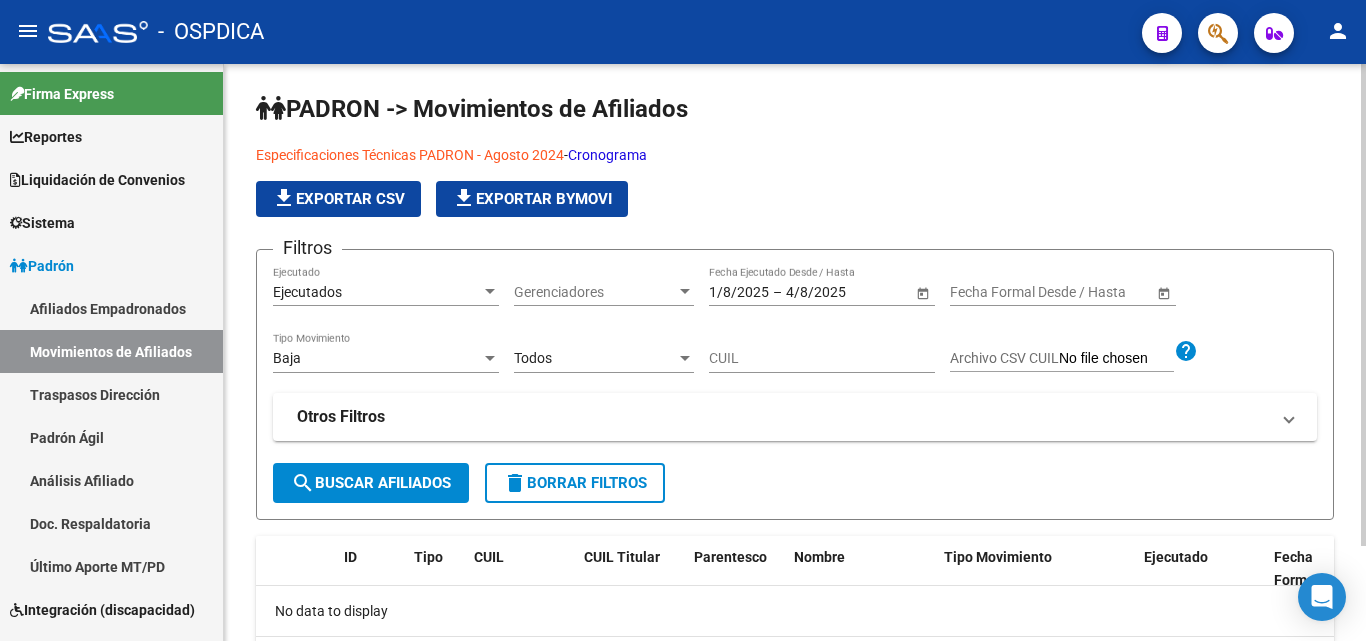 scroll, scrollTop: 0, scrollLeft: 0, axis: both 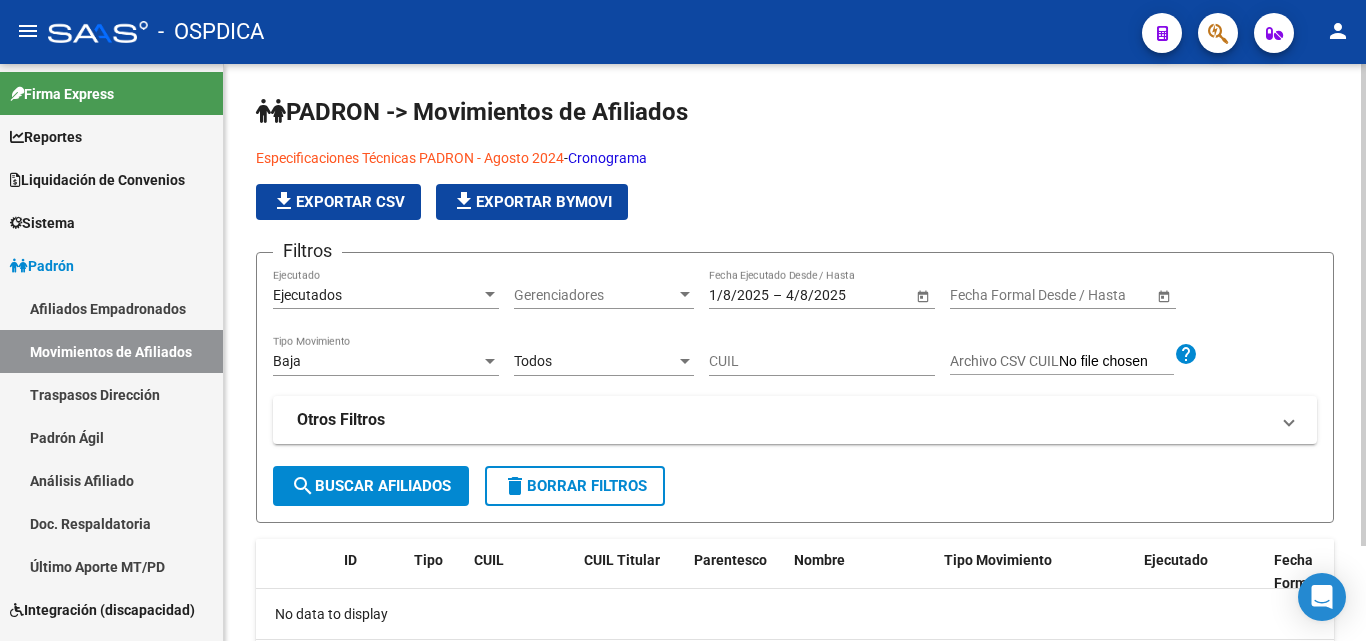 click on "Baja Tipo Movimiento" 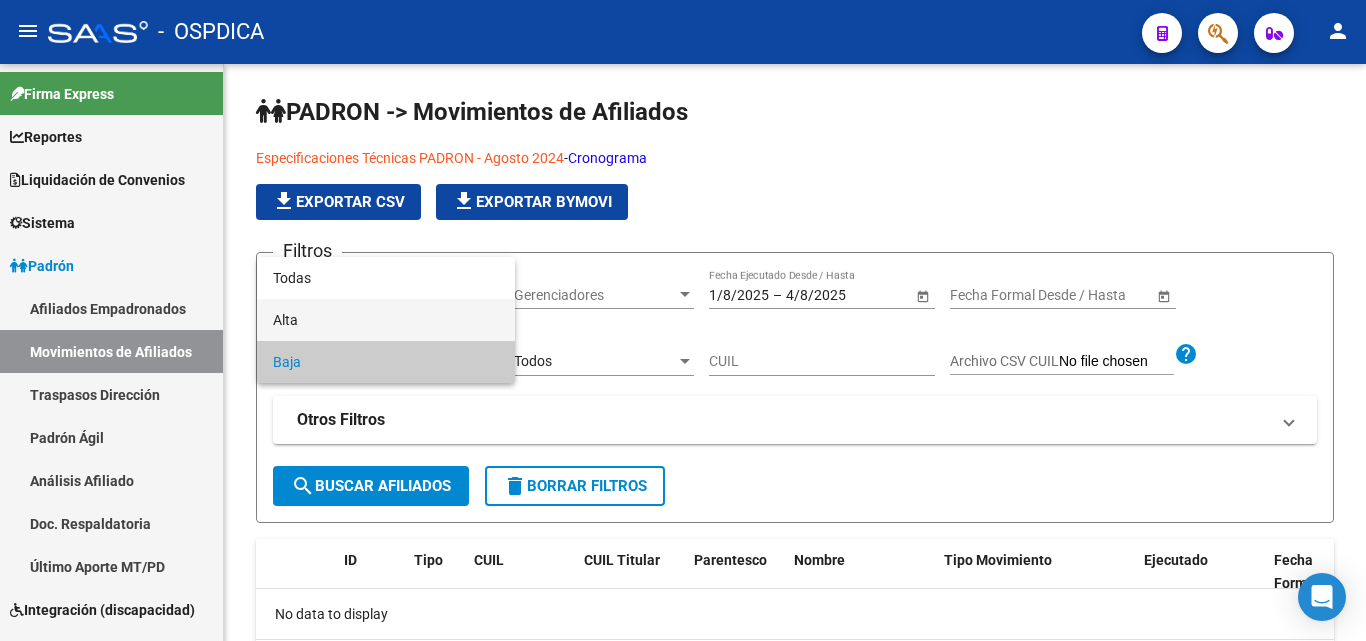 click on "Alta" at bounding box center (386, 320) 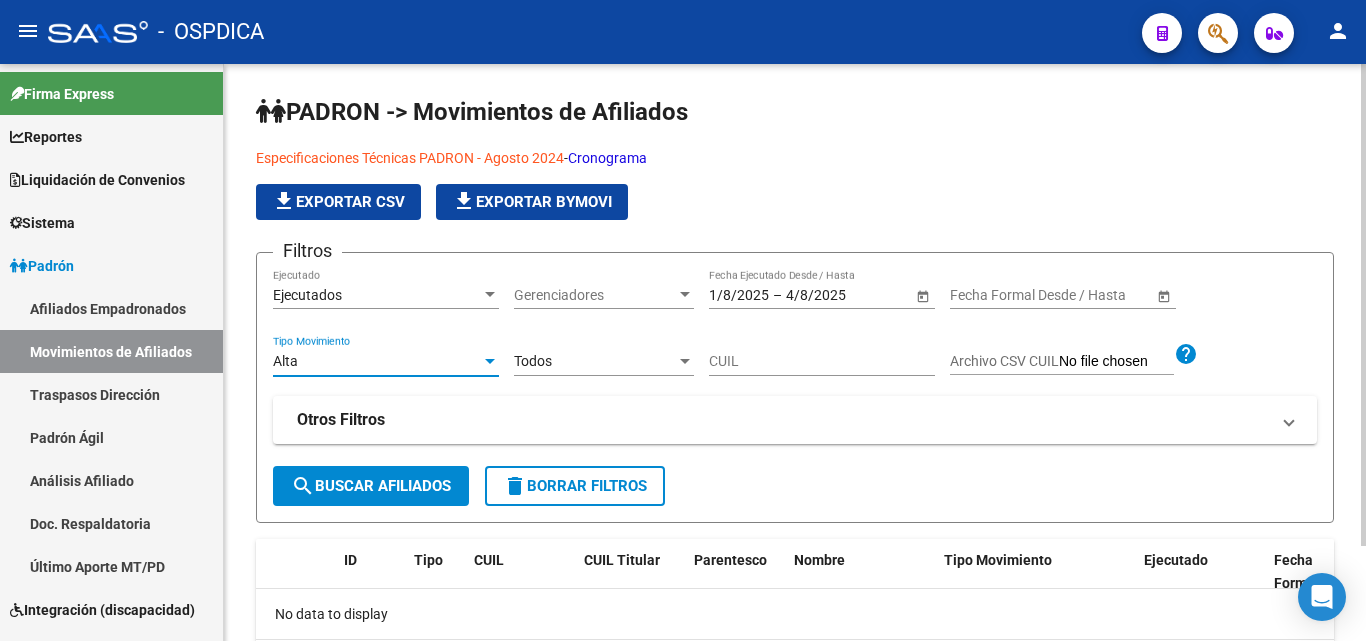 click on "search  Buscar Afiliados" 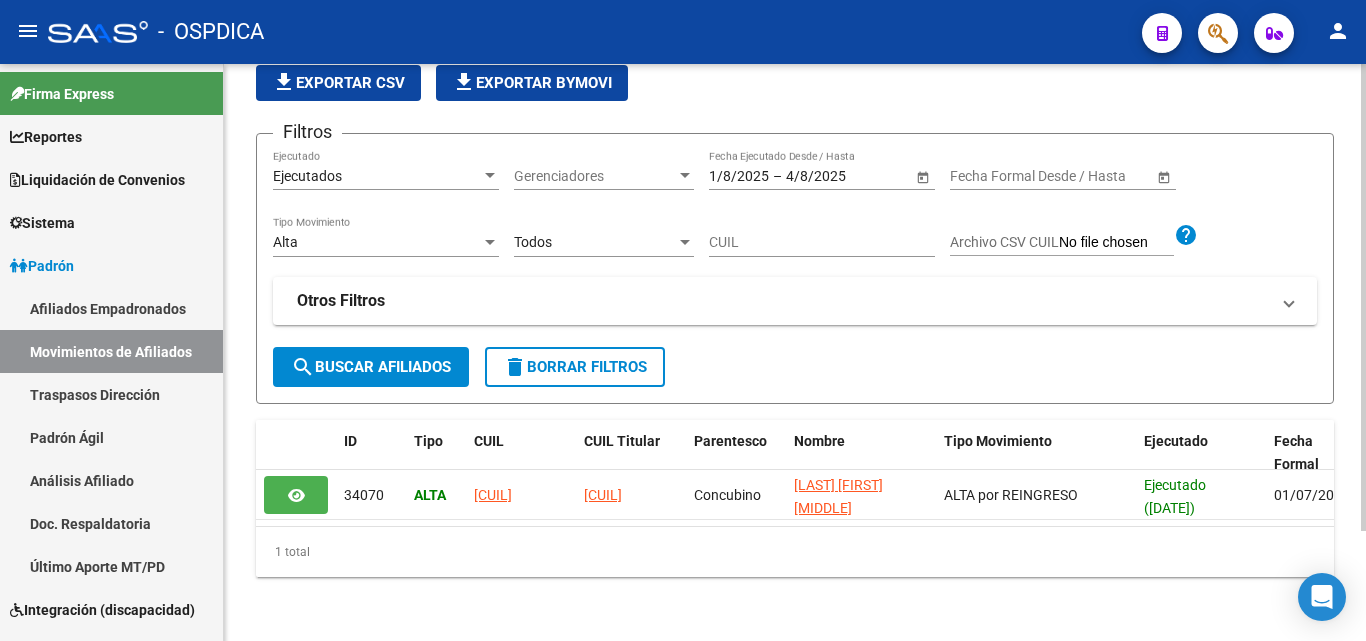 scroll, scrollTop: 136, scrollLeft: 0, axis: vertical 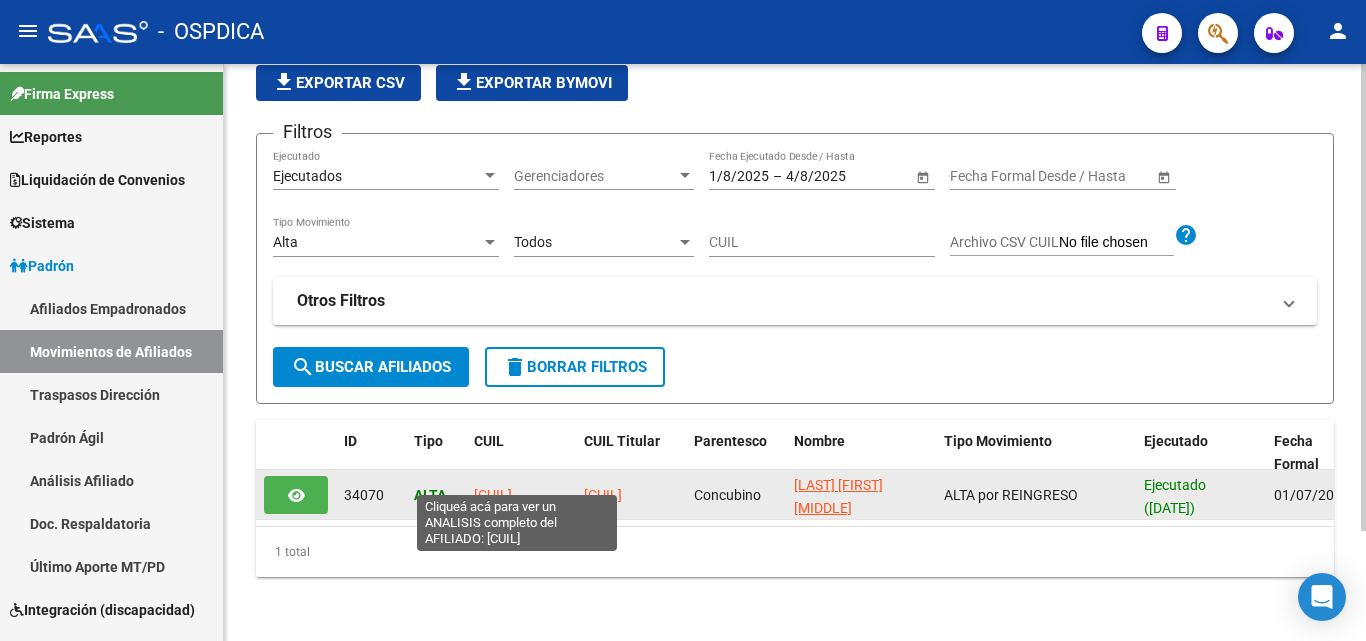 drag, startPoint x: 485, startPoint y: 478, endPoint x: 549, endPoint y: 483, distance: 64.195015 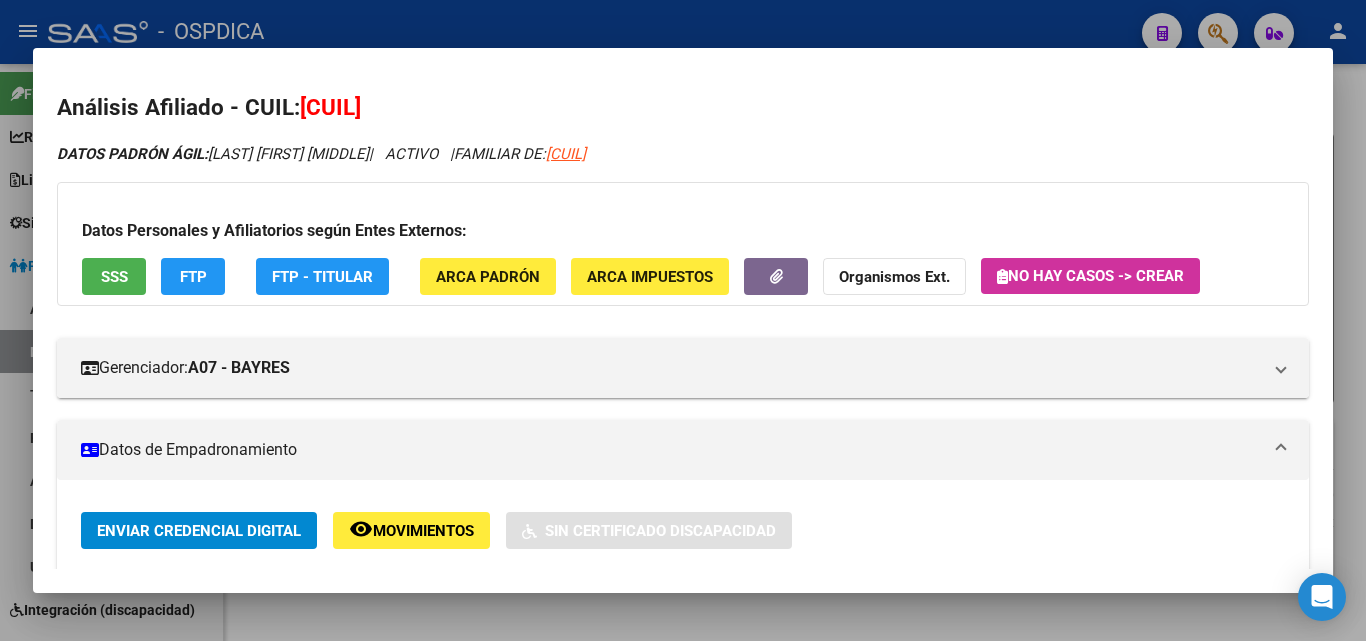 drag, startPoint x: 323, startPoint y: 109, endPoint x: 398, endPoint y: 120, distance: 75.802376 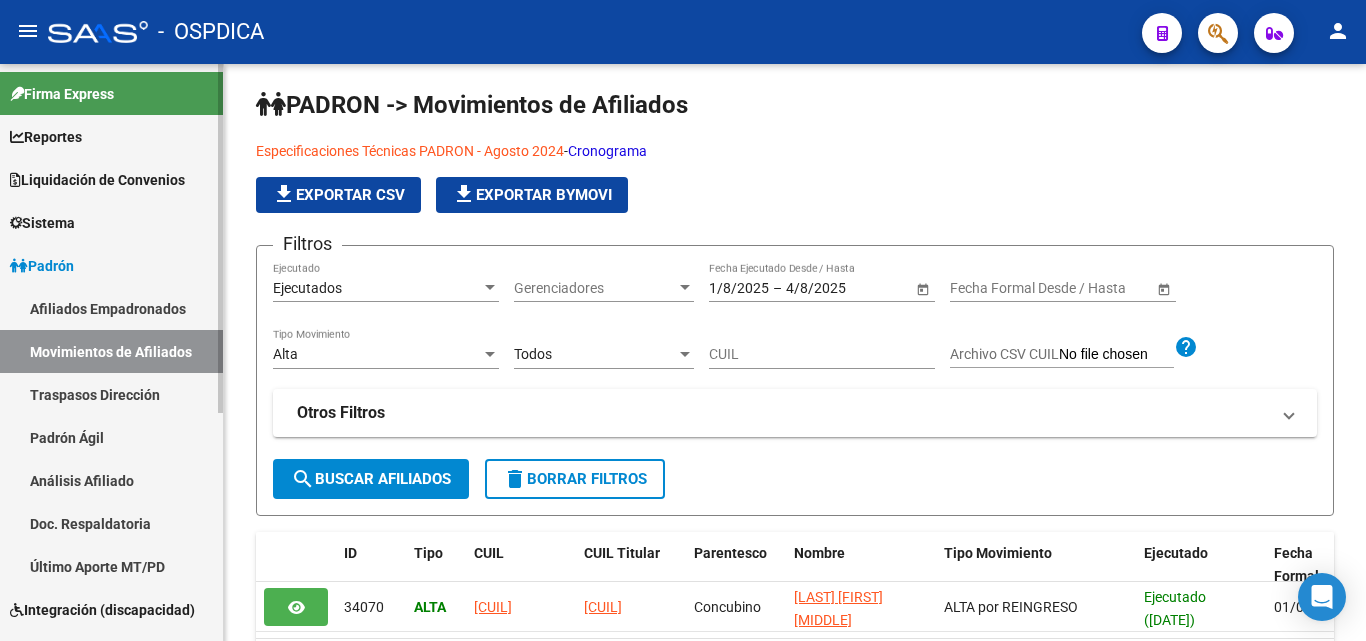 scroll, scrollTop: 0, scrollLeft: 0, axis: both 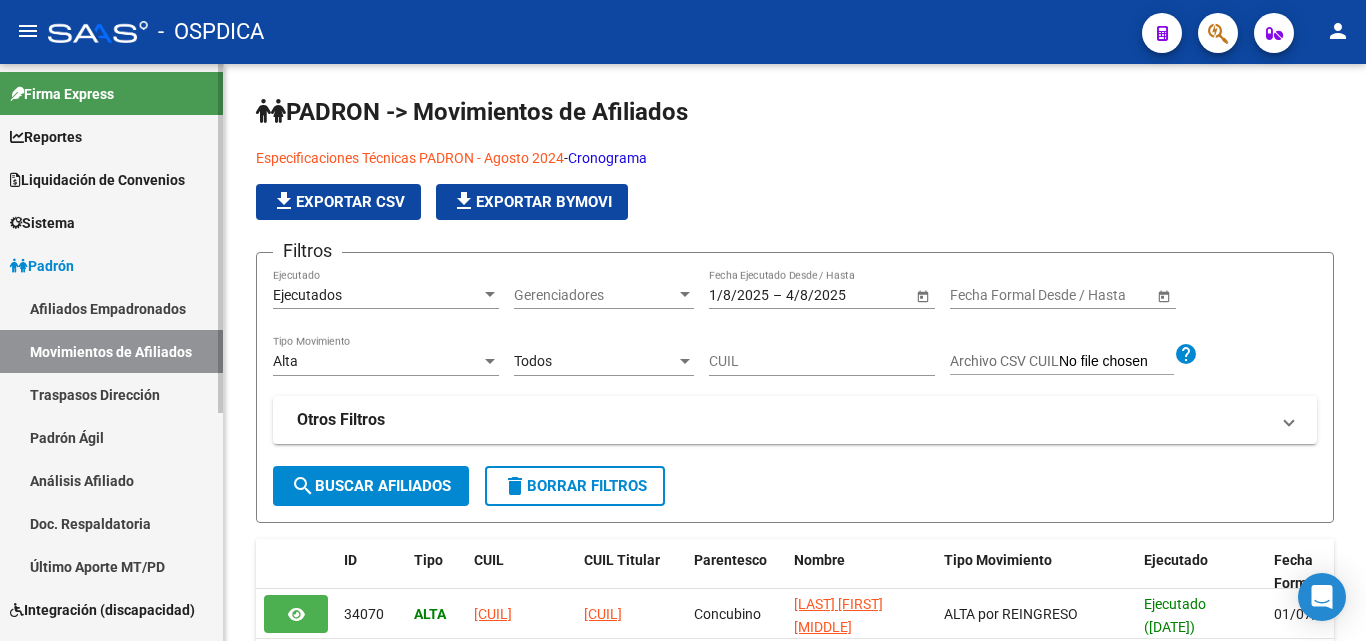 click on "Padrón Ágil" at bounding box center (111, 437) 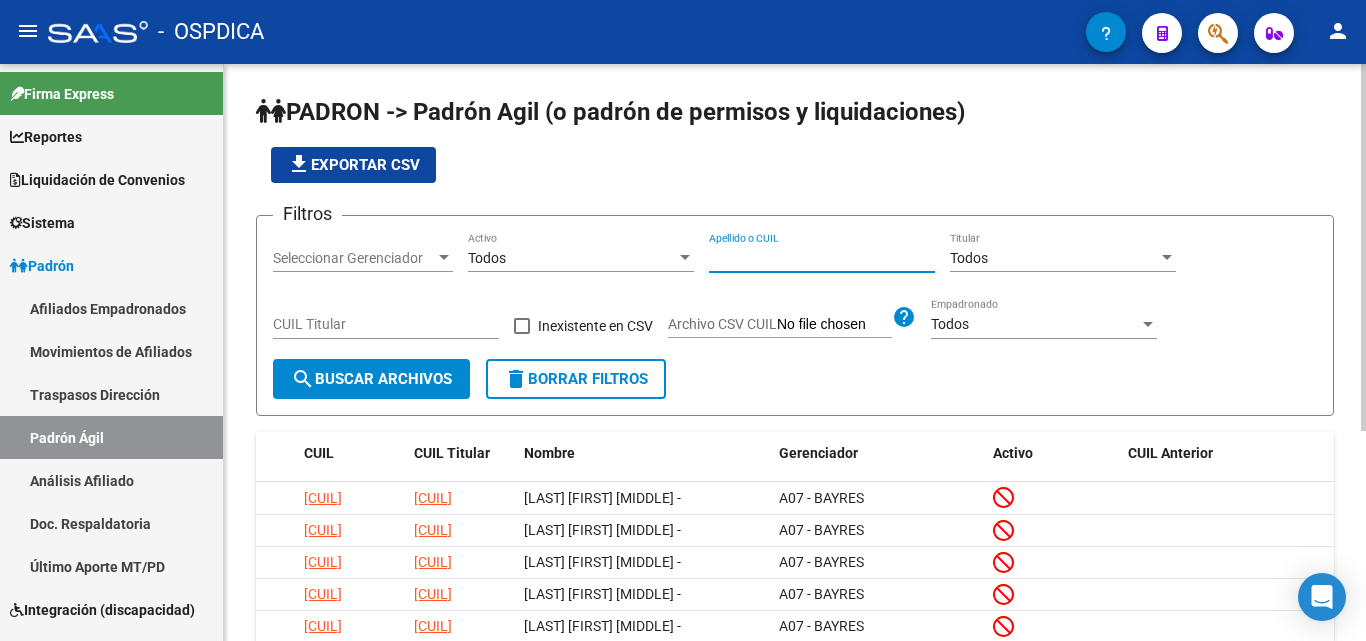 drag, startPoint x: 783, startPoint y: 268, endPoint x: 740, endPoint y: 261, distance: 43.56604 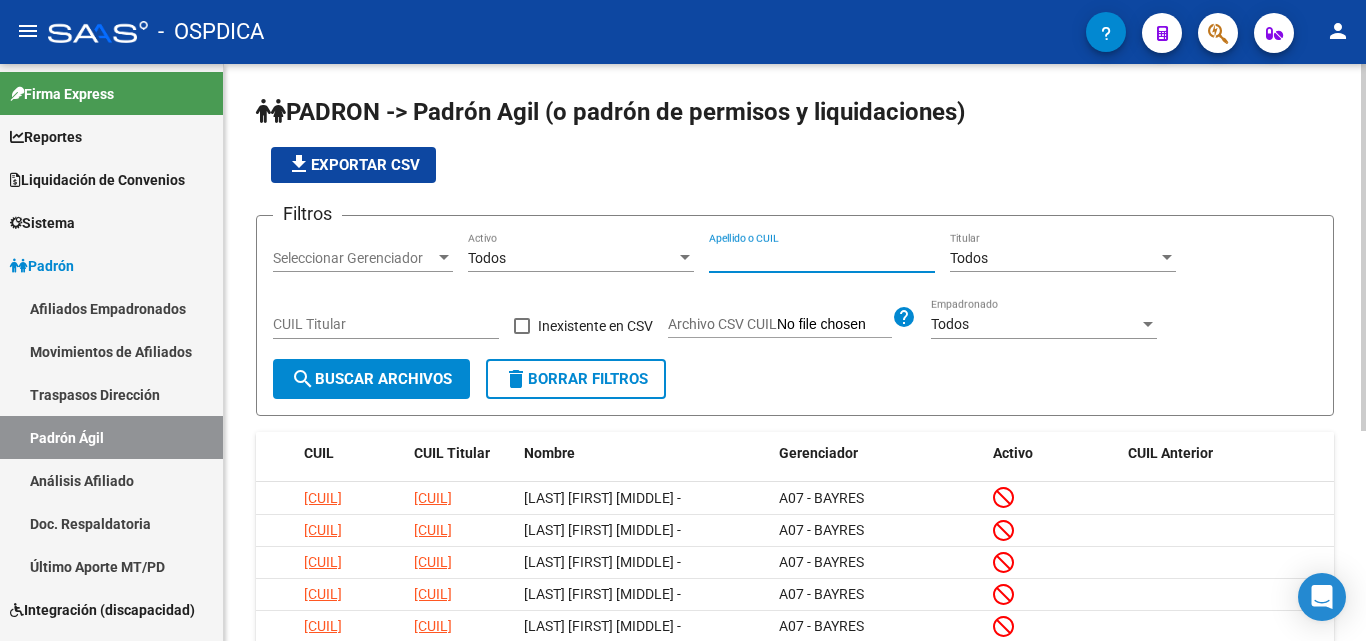 paste on "[NUMBER]" 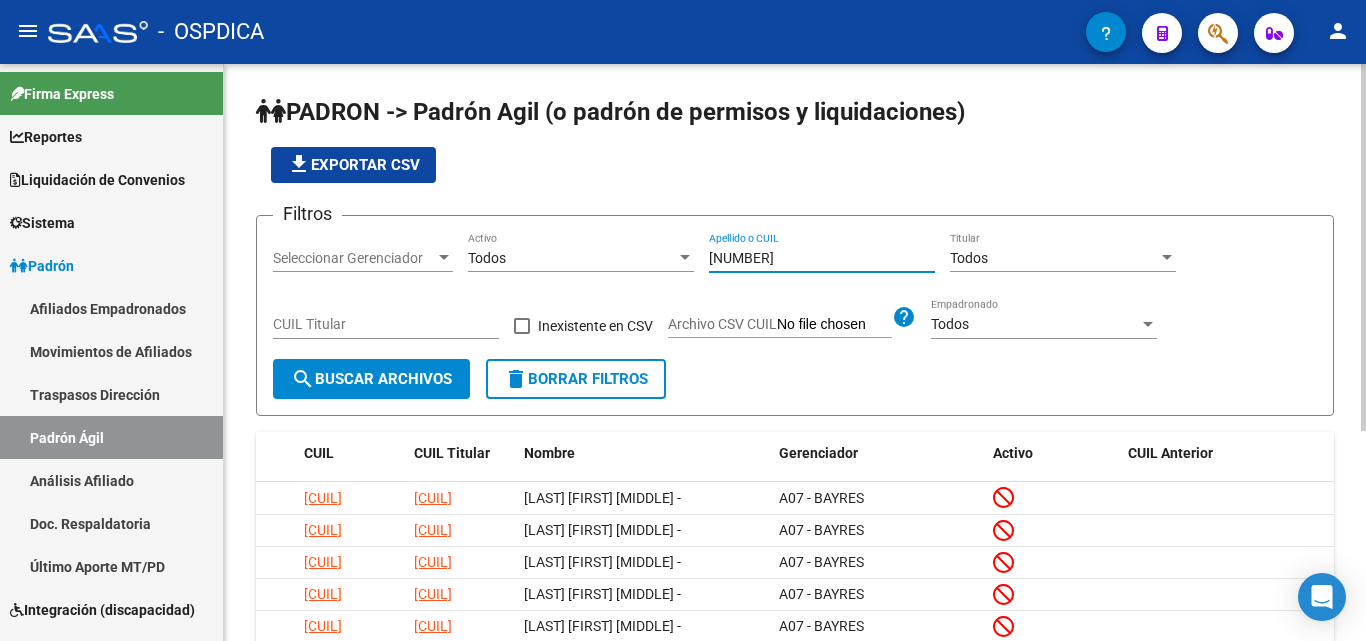 type on "[NUMBER]" 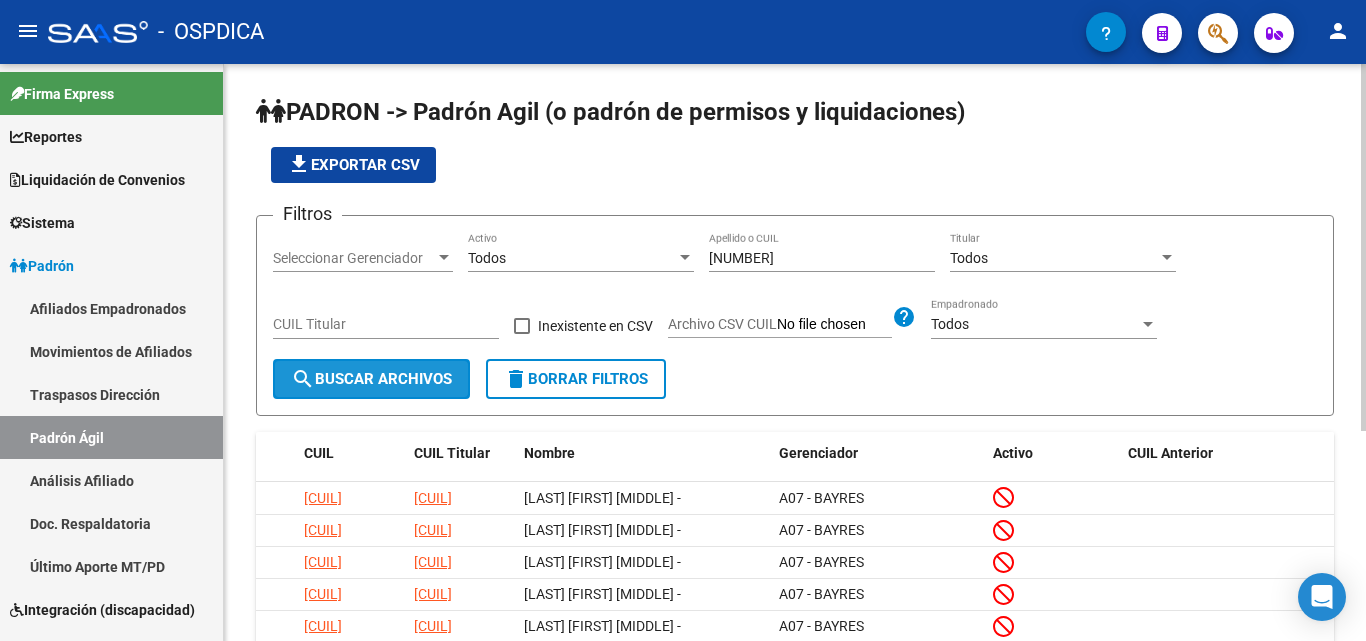click on "search  Buscar Archivos" 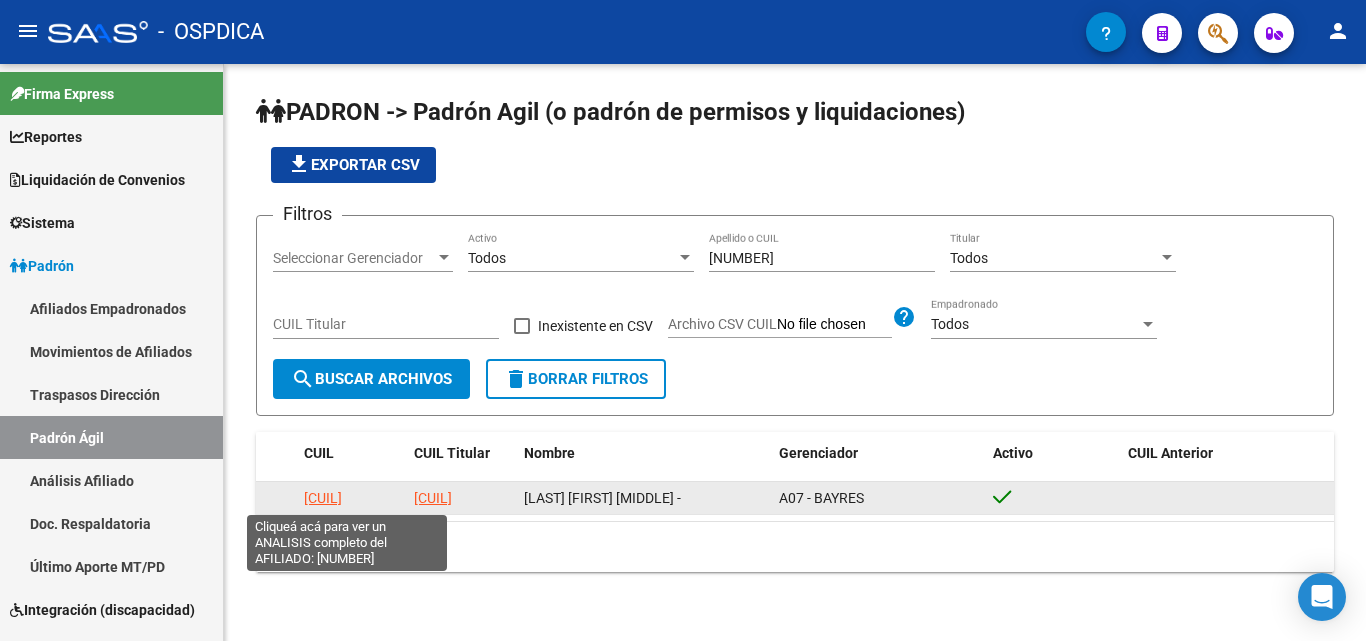 click on "[CUIL]" 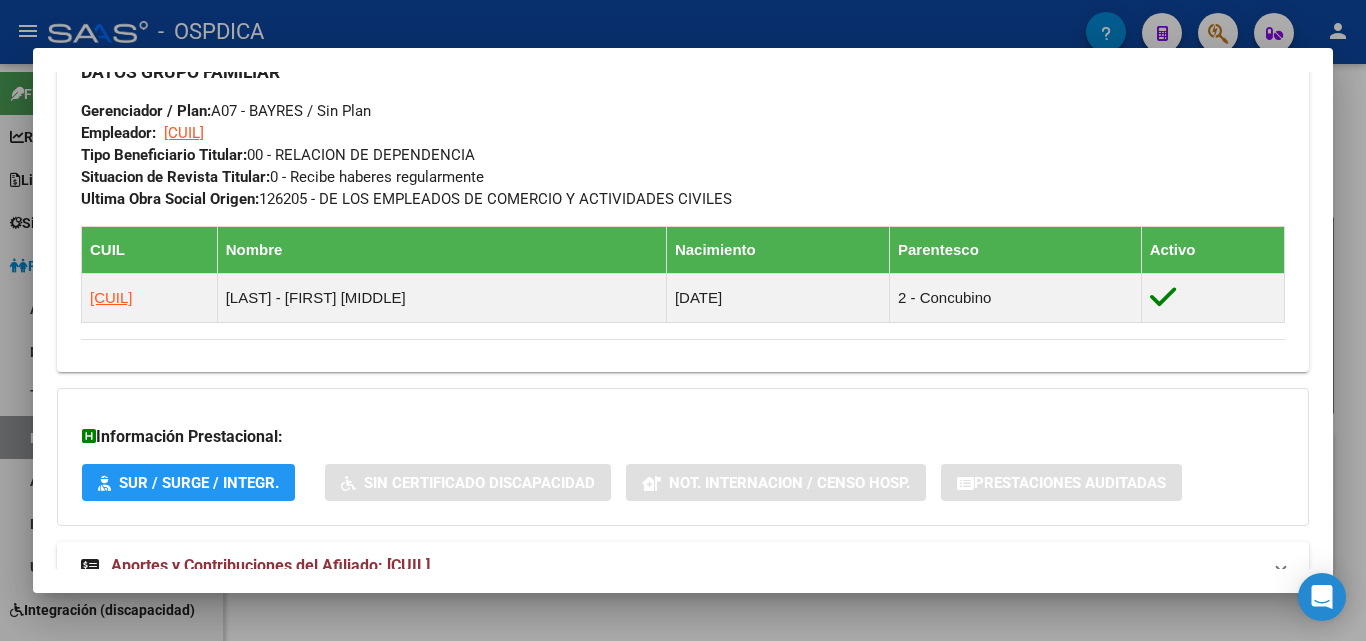 scroll, scrollTop: 1053, scrollLeft: 0, axis: vertical 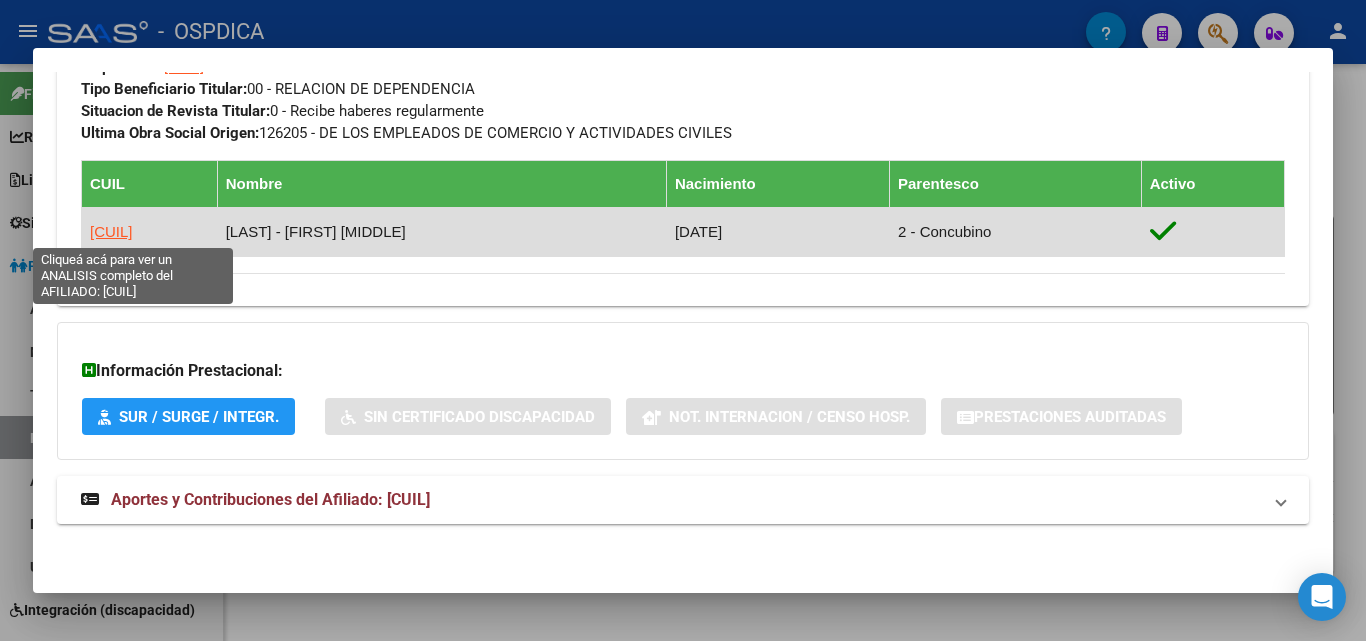click on "[CUIL]" at bounding box center (111, 231) 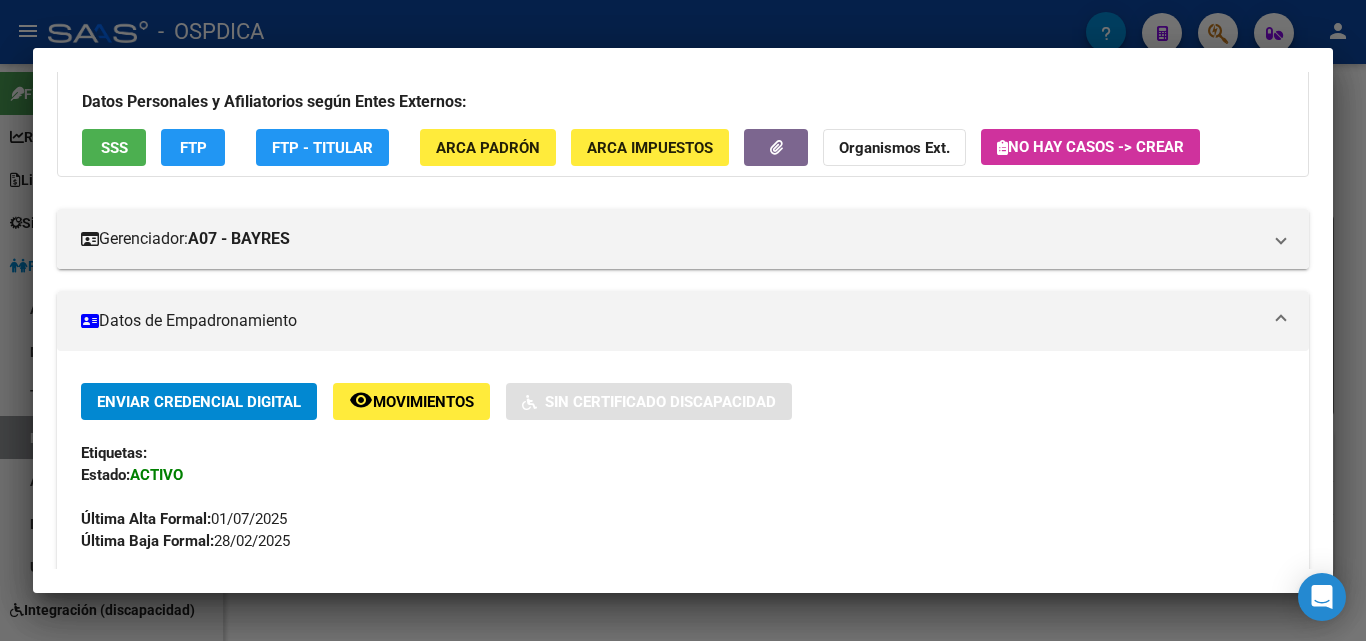 scroll, scrollTop: 100, scrollLeft: 0, axis: vertical 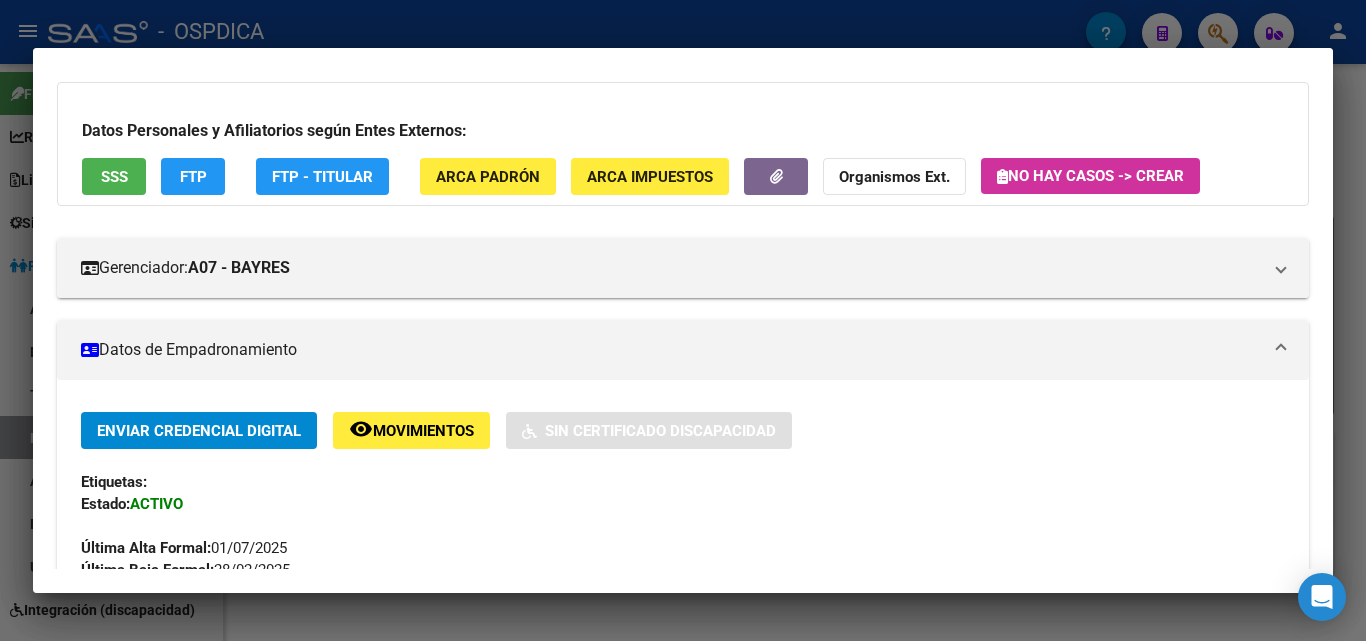 click at bounding box center [683, 320] 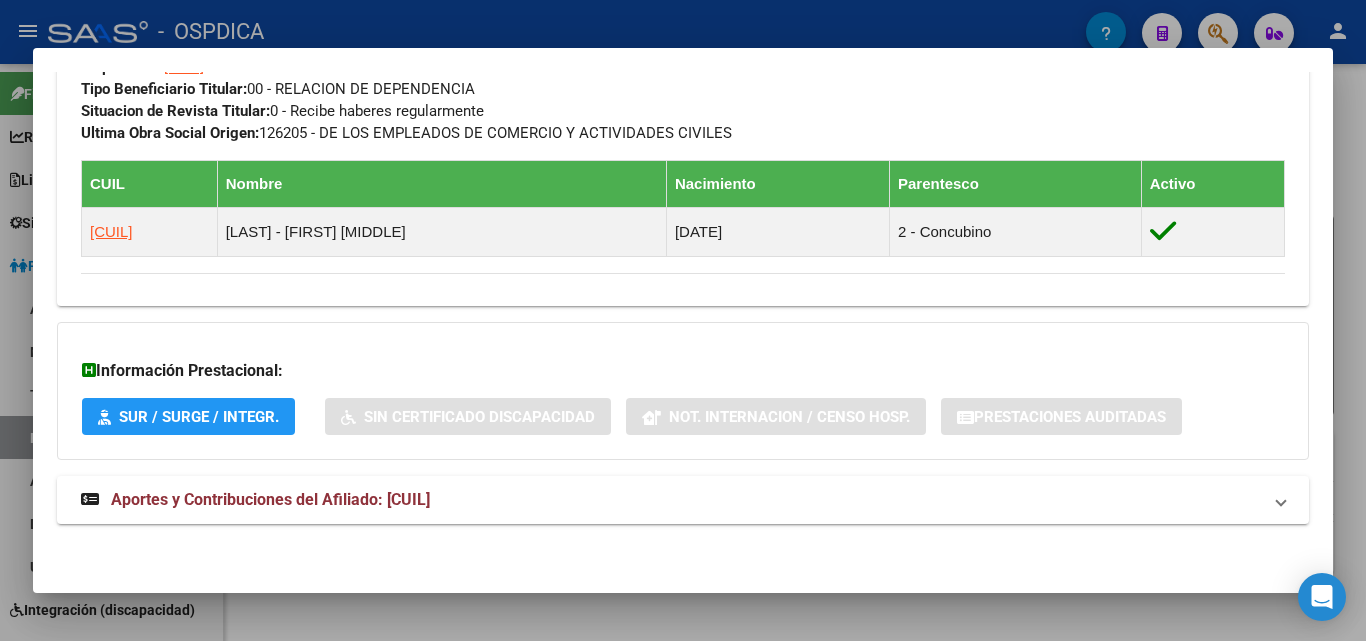 click at bounding box center [683, 320] 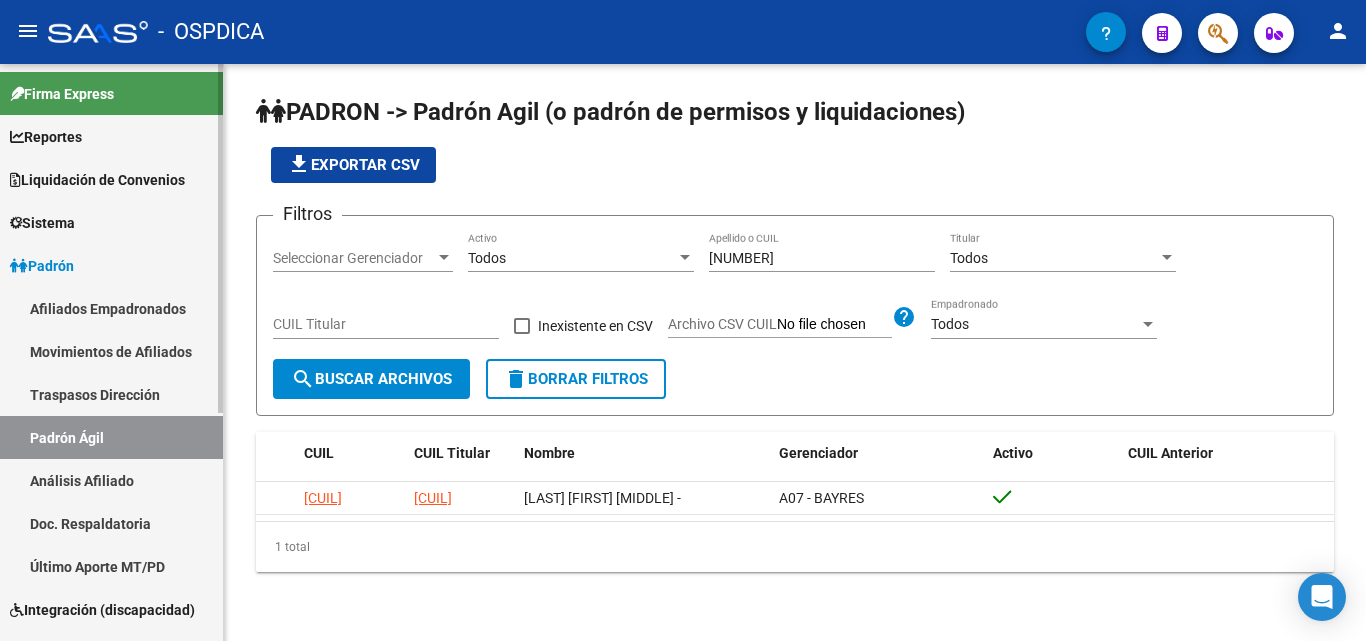 scroll, scrollTop: 100, scrollLeft: 0, axis: vertical 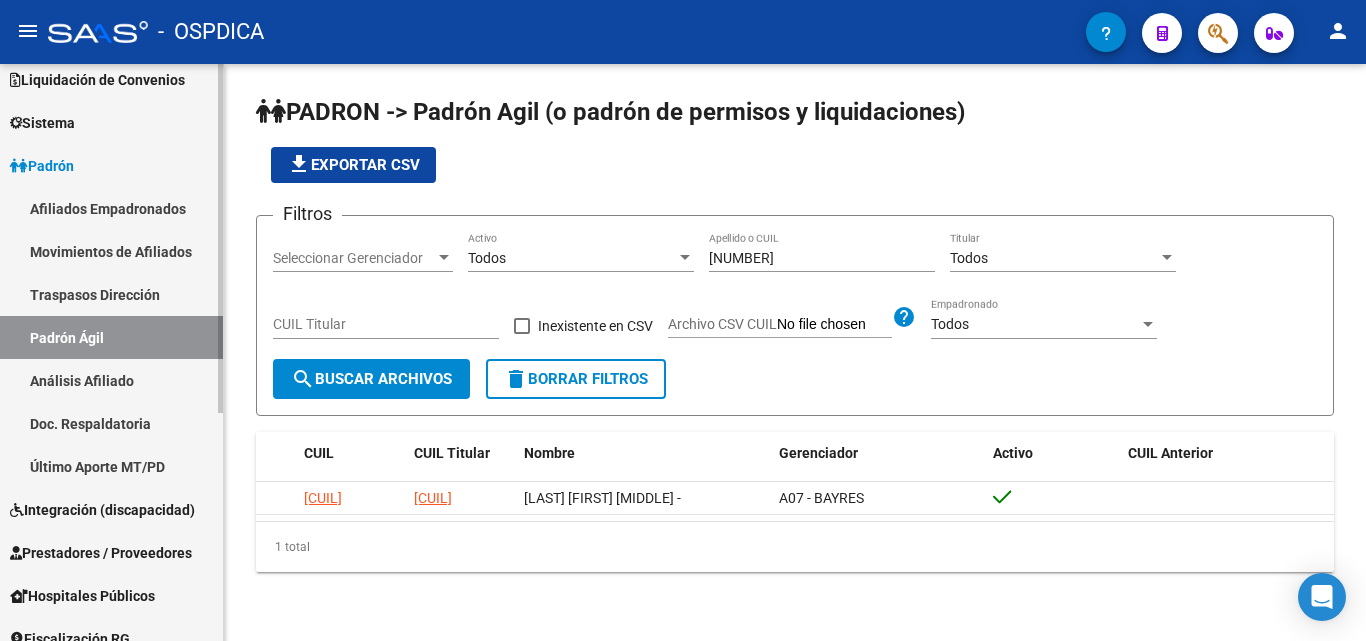 click on "Padrón" at bounding box center [42, 166] 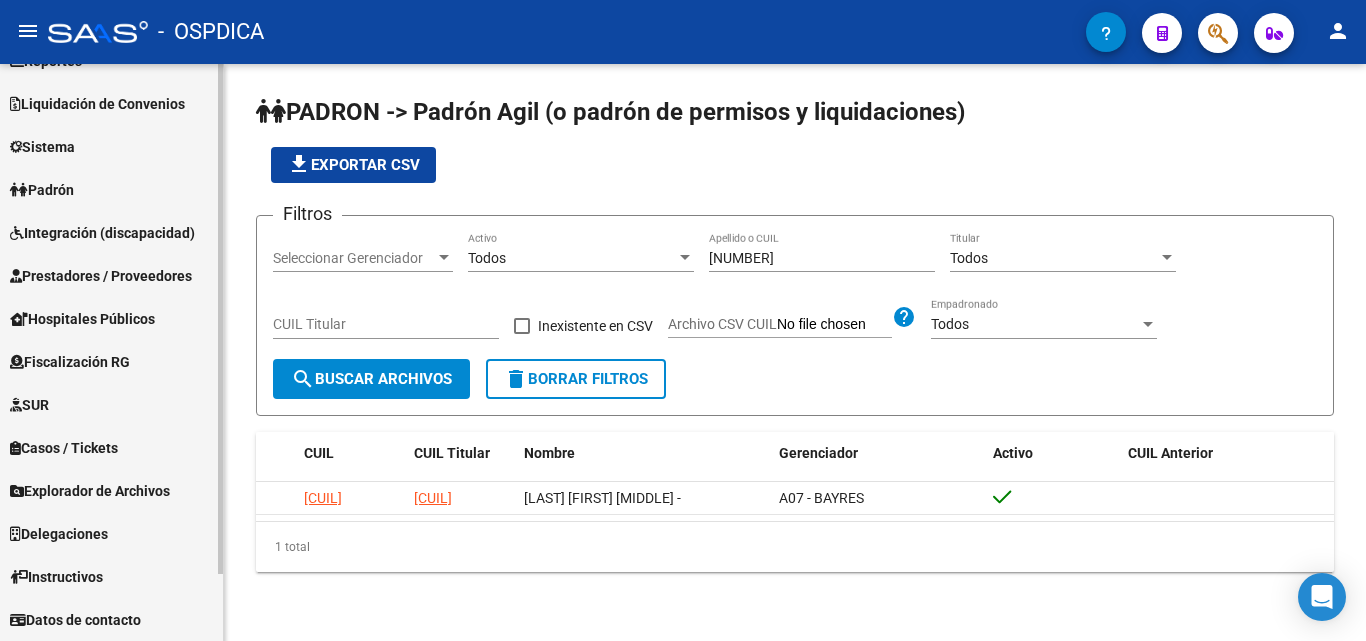 scroll, scrollTop: 76, scrollLeft: 0, axis: vertical 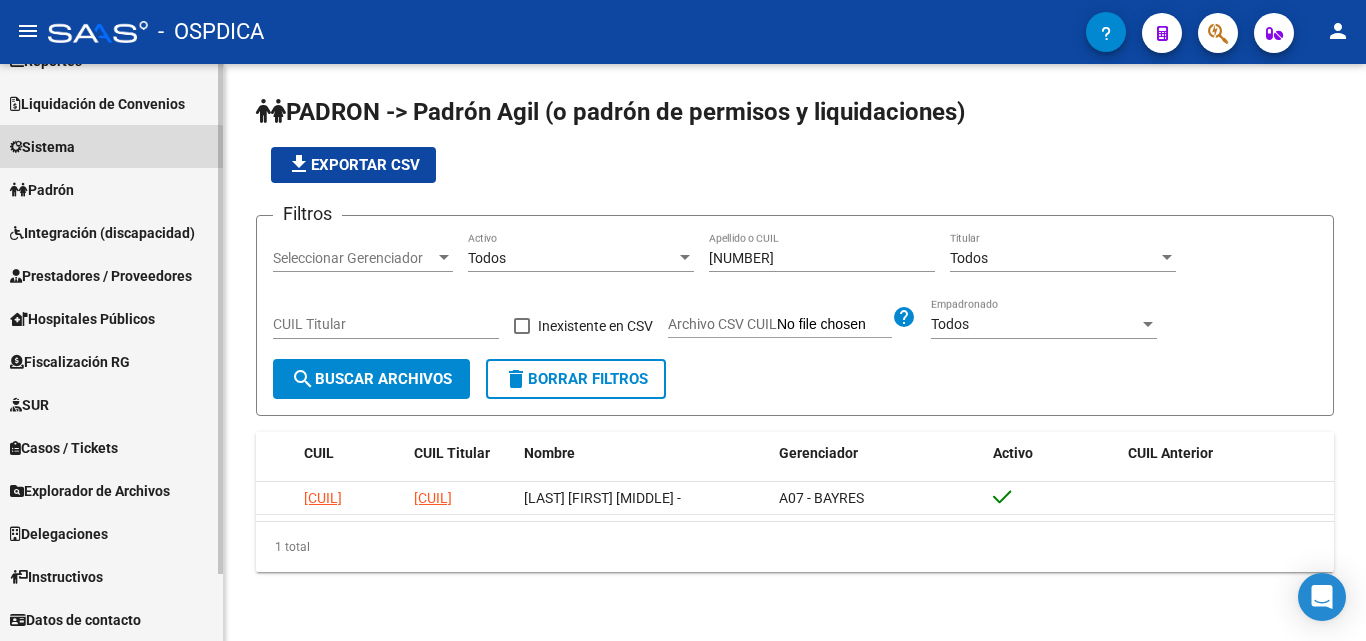 click on "Sistema" at bounding box center [111, 146] 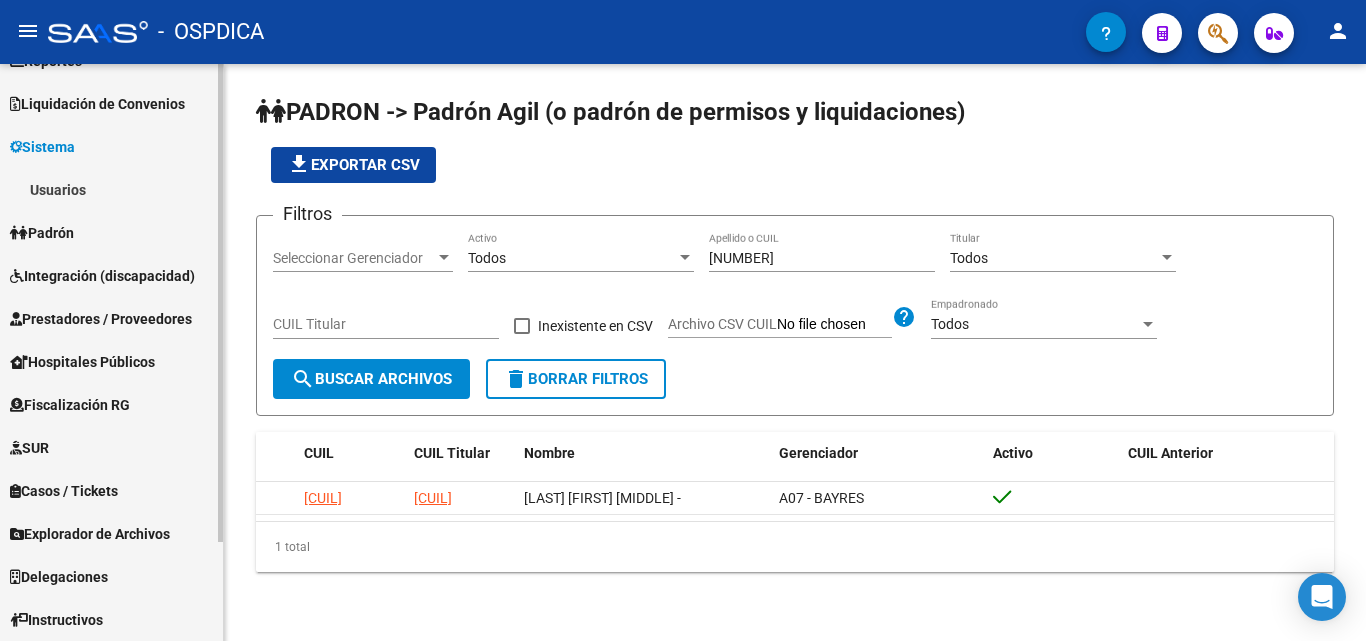 click on "Padrón" at bounding box center (42, 233) 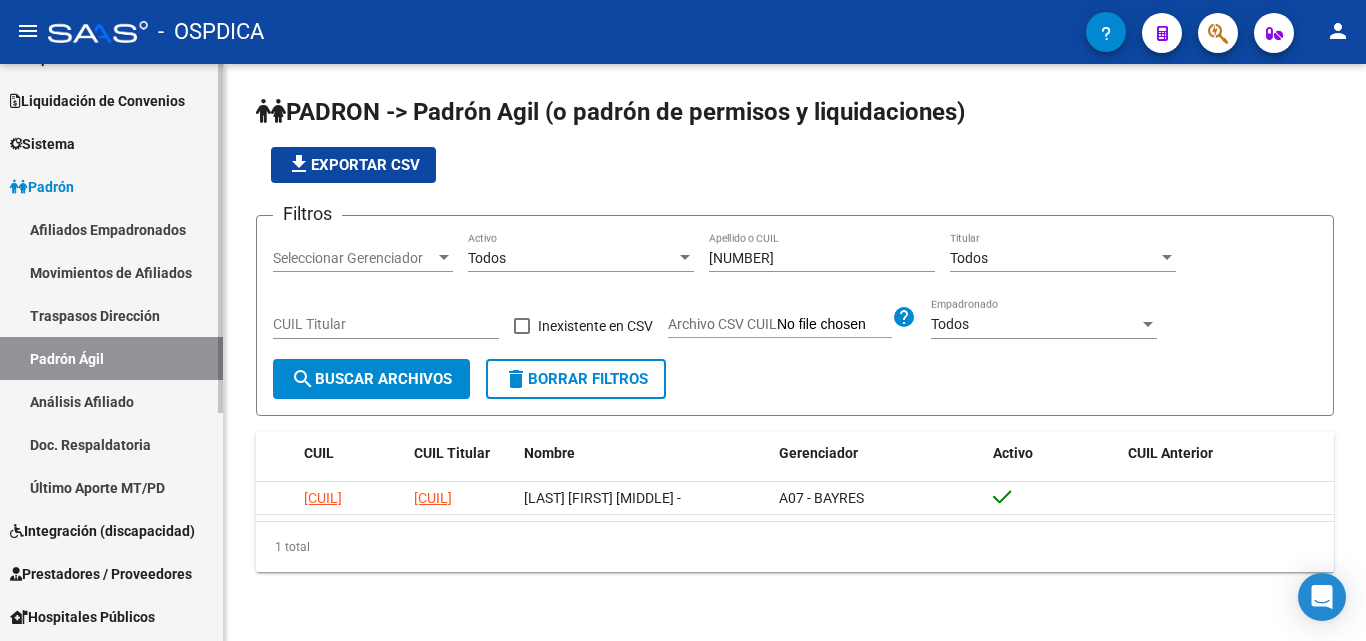 scroll, scrollTop: 76, scrollLeft: 0, axis: vertical 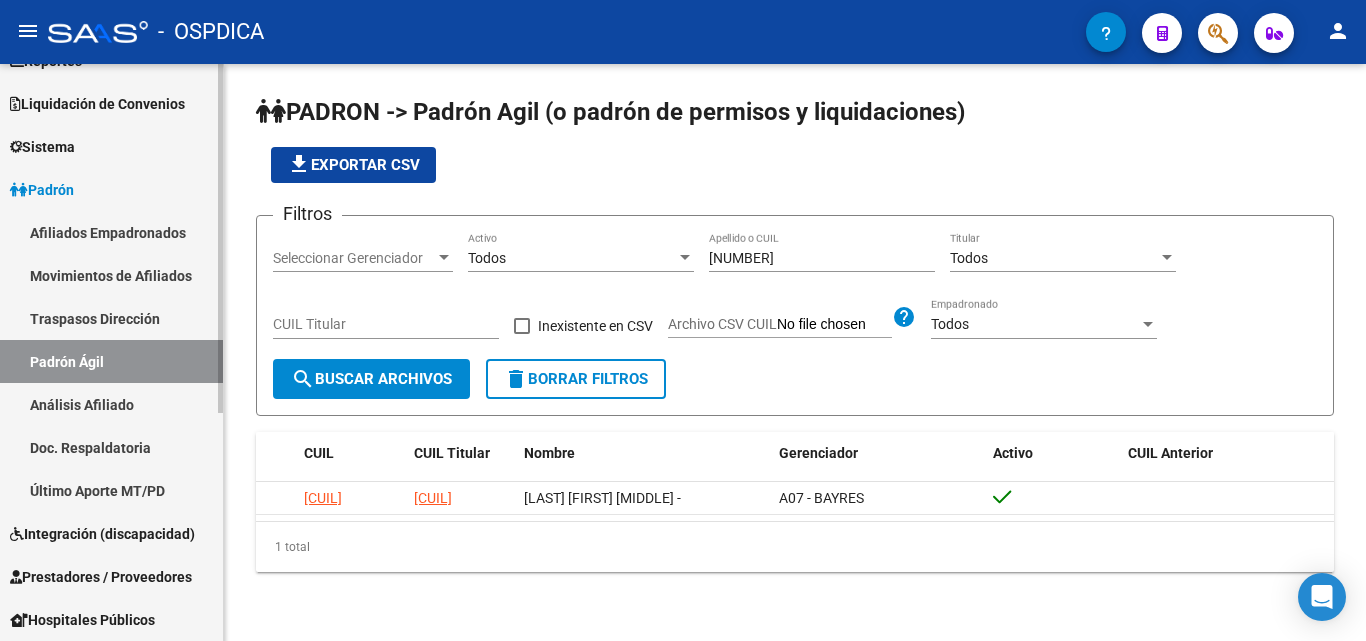 click on "Movimientos de Afiliados" at bounding box center (111, 275) 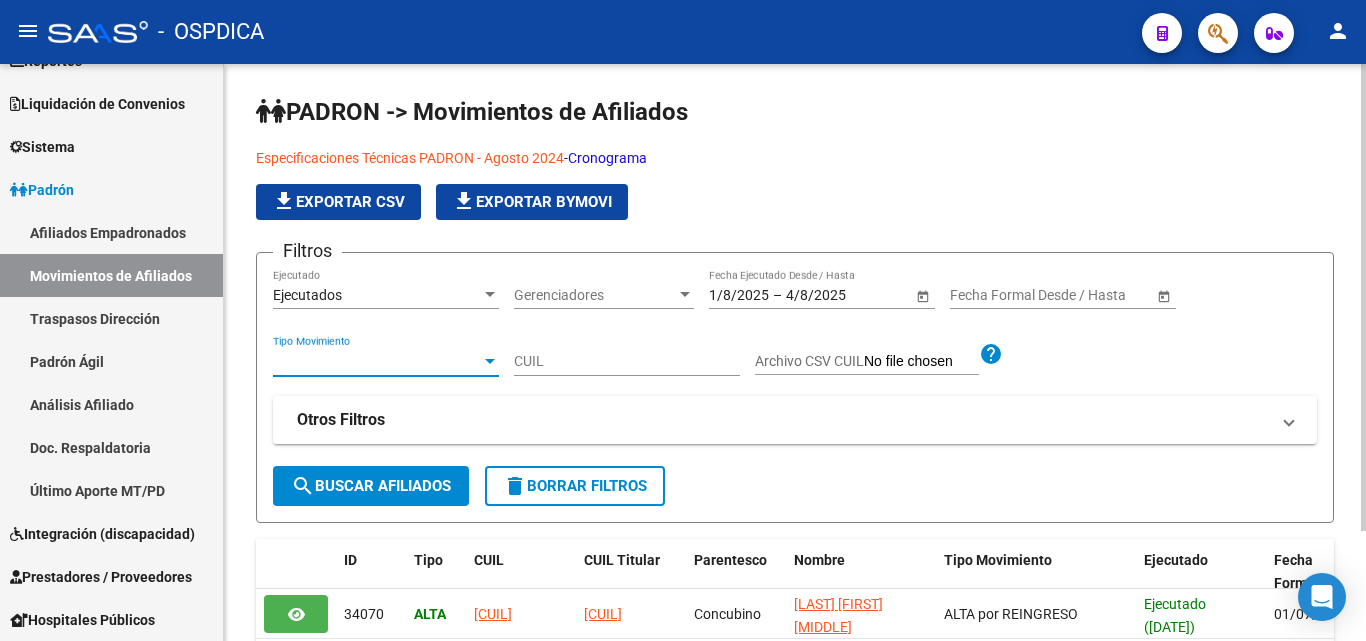 click on "Tipo Movimiento" at bounding box center [377, 361] 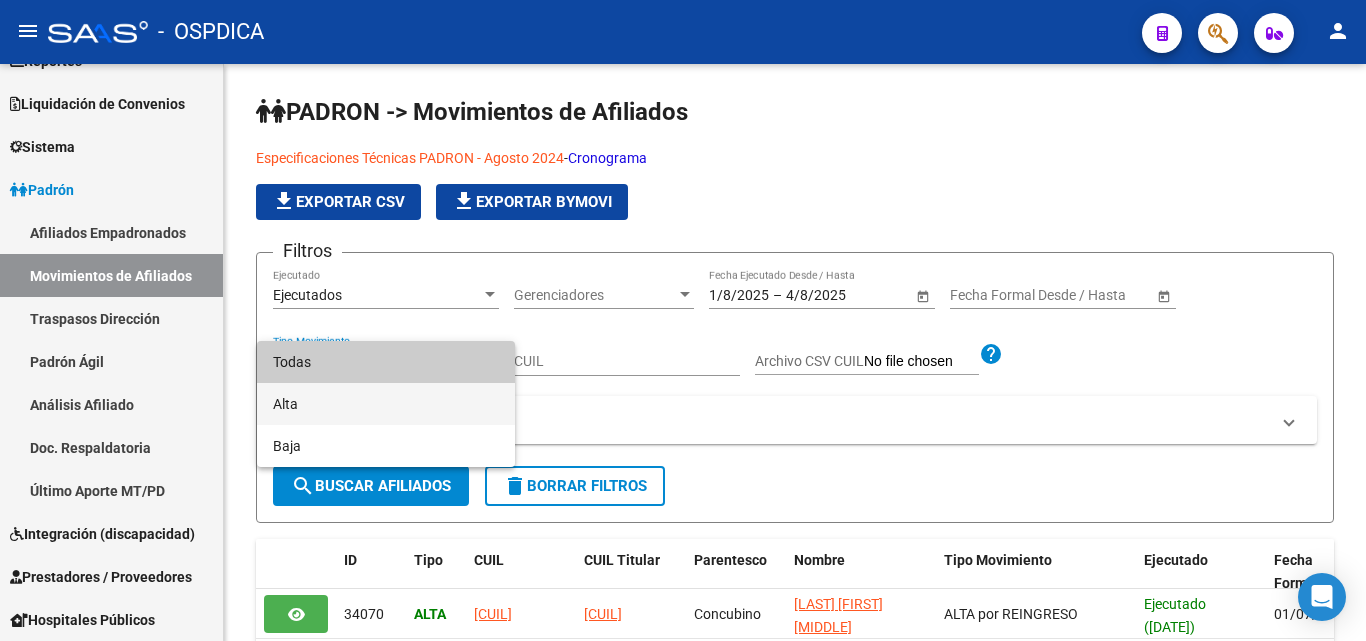 click on "Alta" at bounding box center (386, 404) 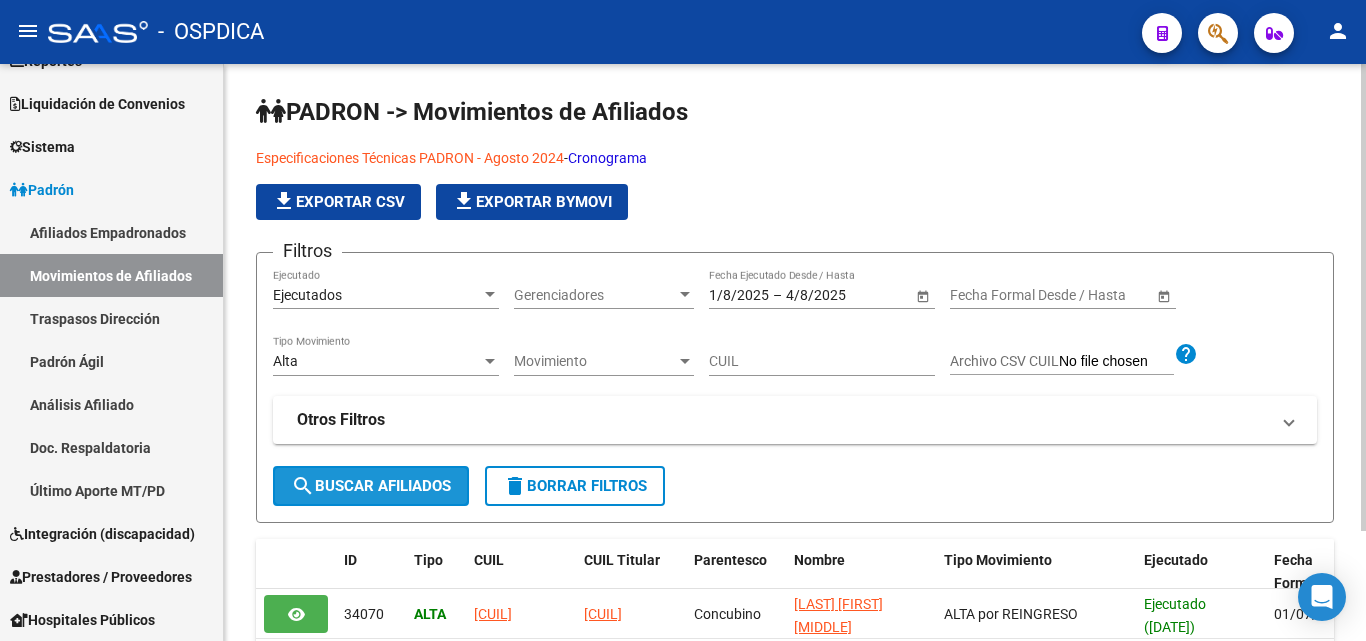 drag, startPoint x: 325, startPoint y: 487, endPoint x: 406, endPoint y: 455, distance: 87.0919 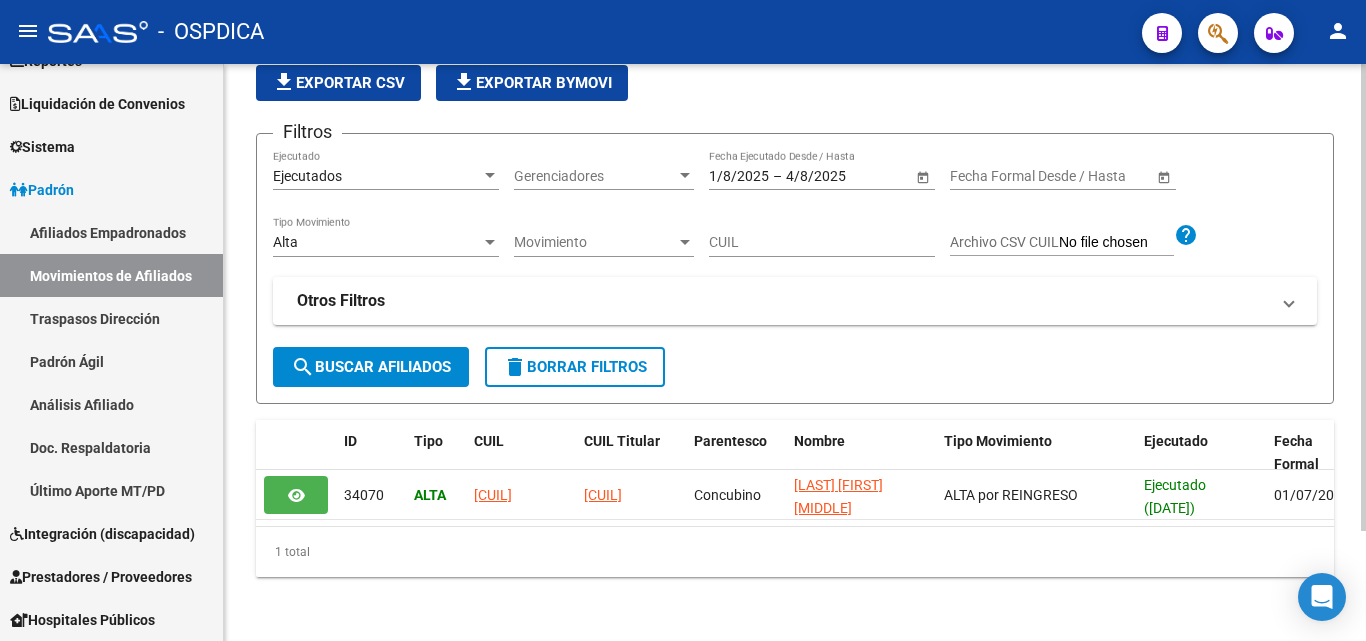 scroll, scrollTop: 136, scrollLeft: 0, axis: vertical 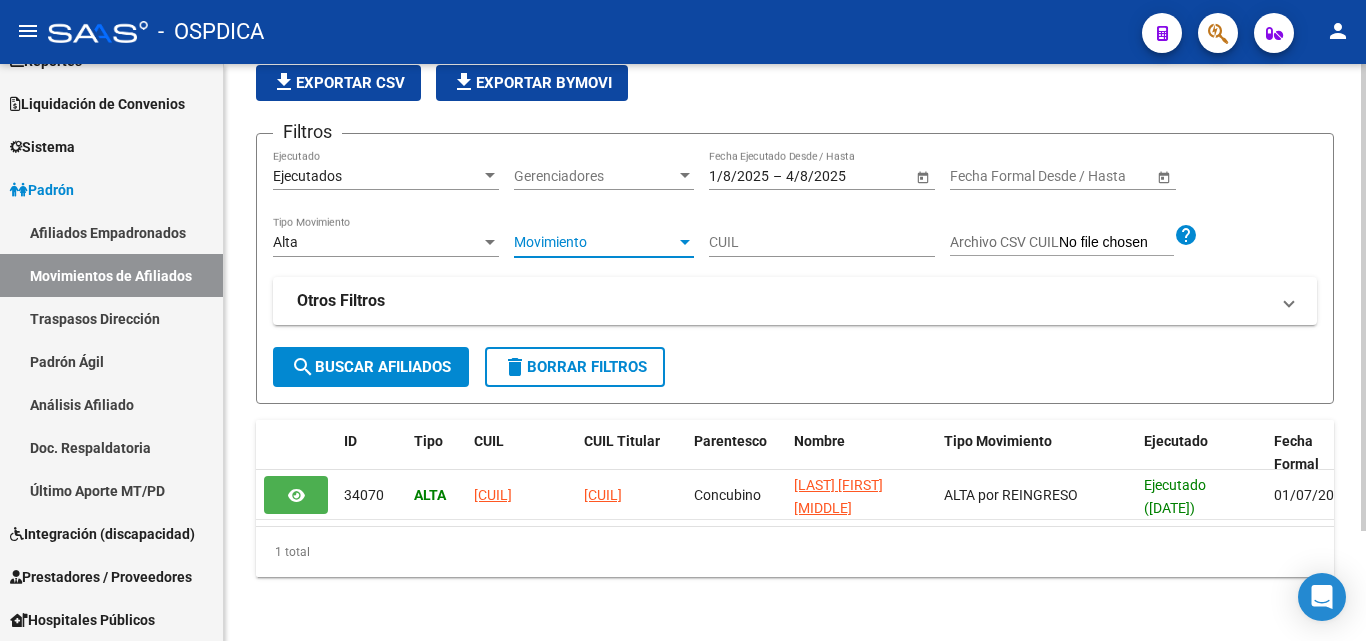 click on "Movimiento" at bounding box center [595, 242] 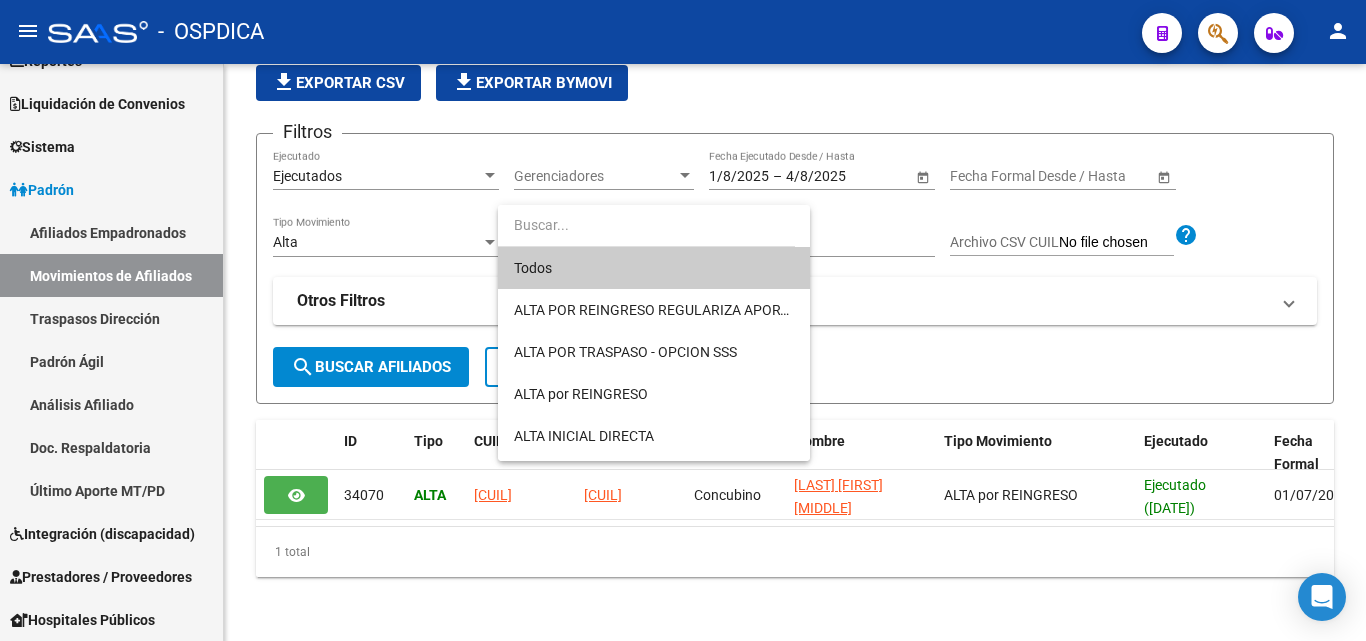 click on "Todos" at bounding box center [654, 268] 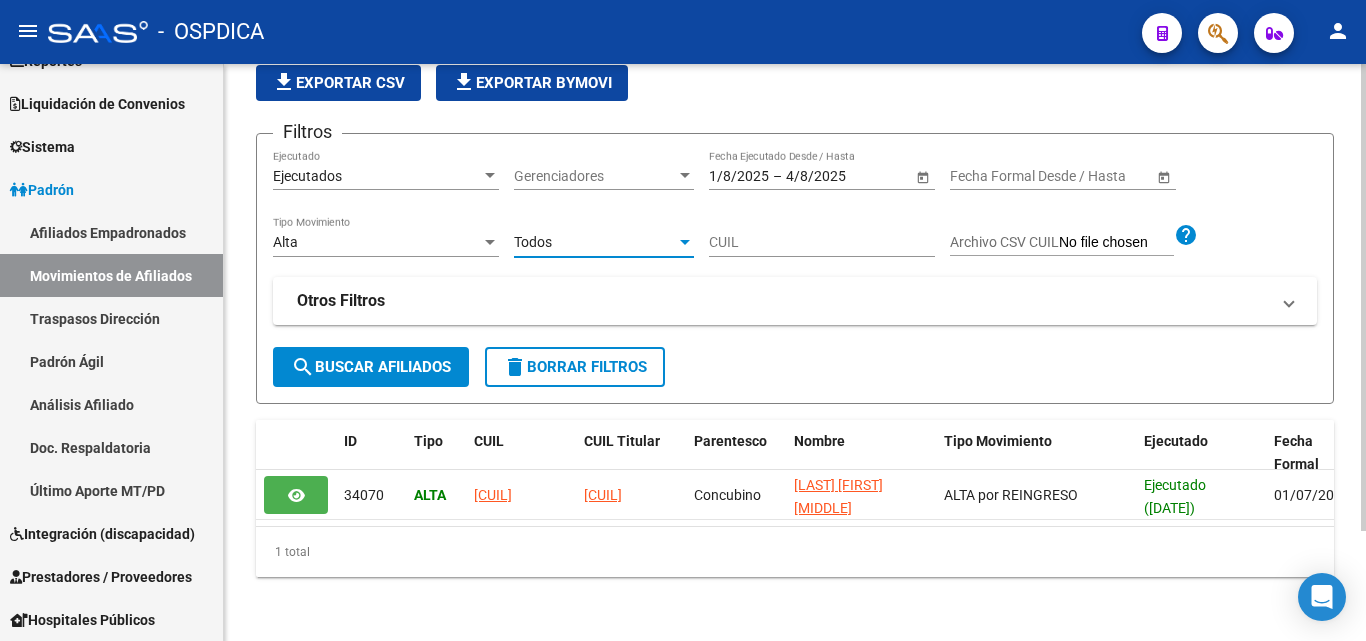 click on "search  Buscar Afiliados" 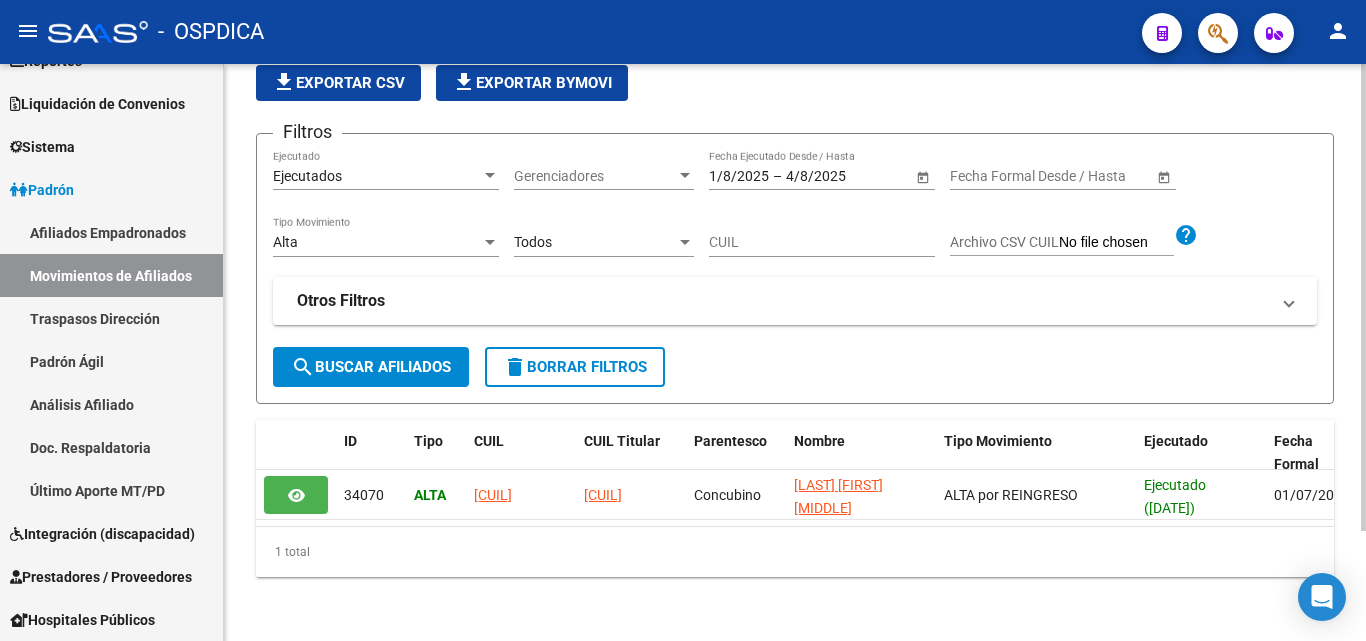 click on "Alta" at bounding box center [377, 242] 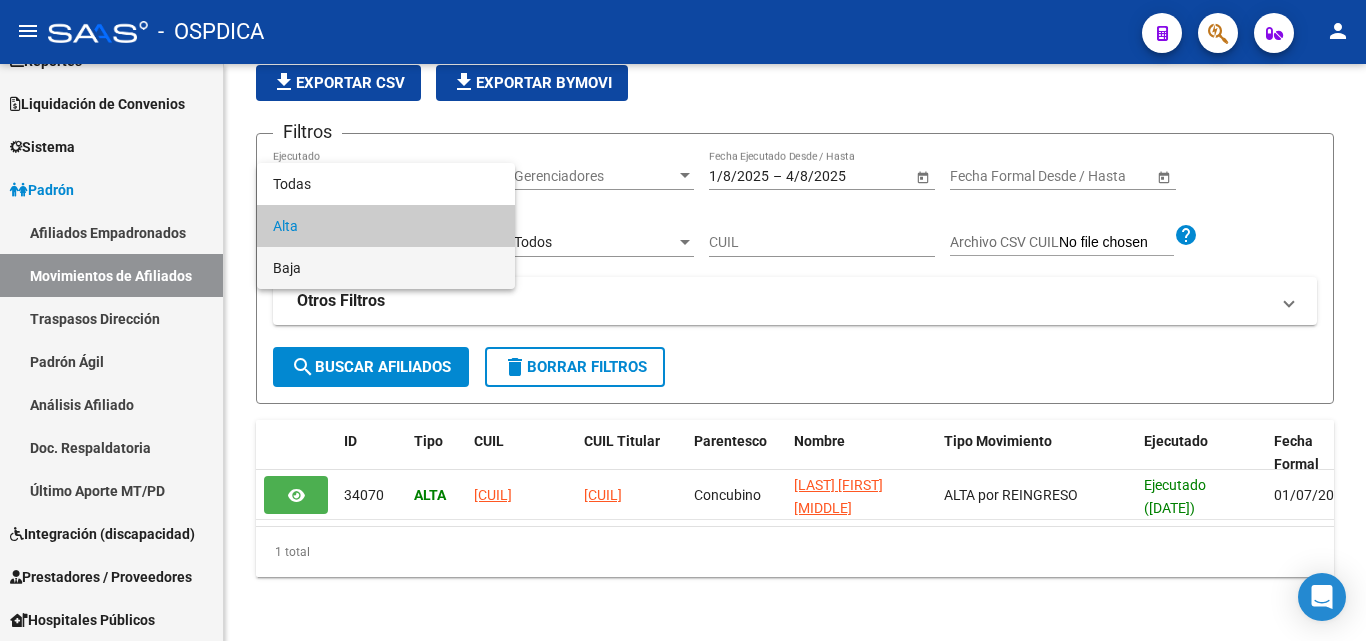 click on "Baja" at bounding box center [386, 268] 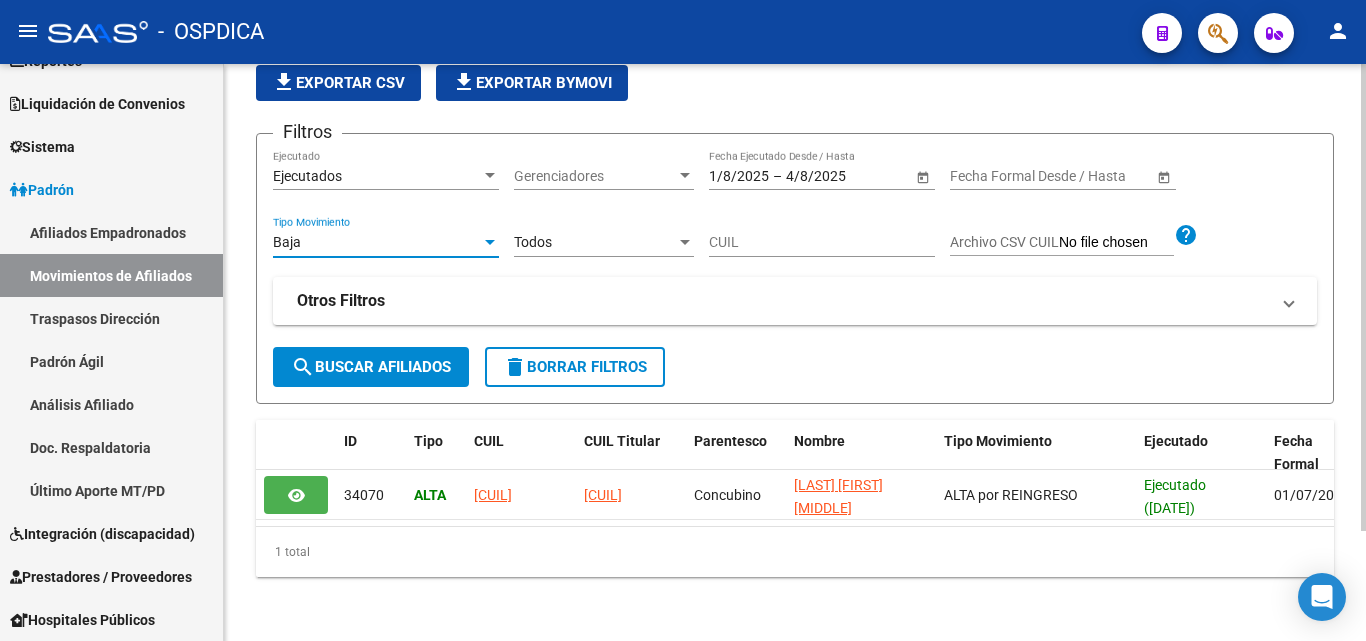 click on "search  Buscar Afiliados" 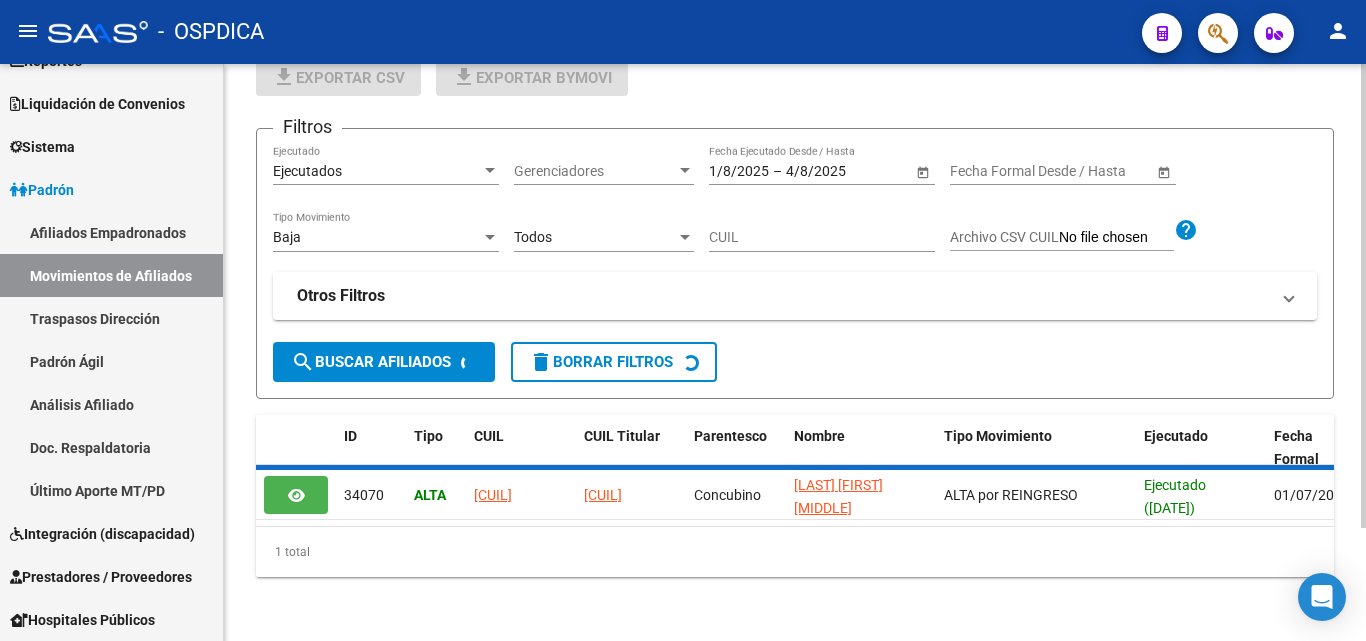 scroll, scrollTop: 114, scrollLeft: 0, axis: vertical 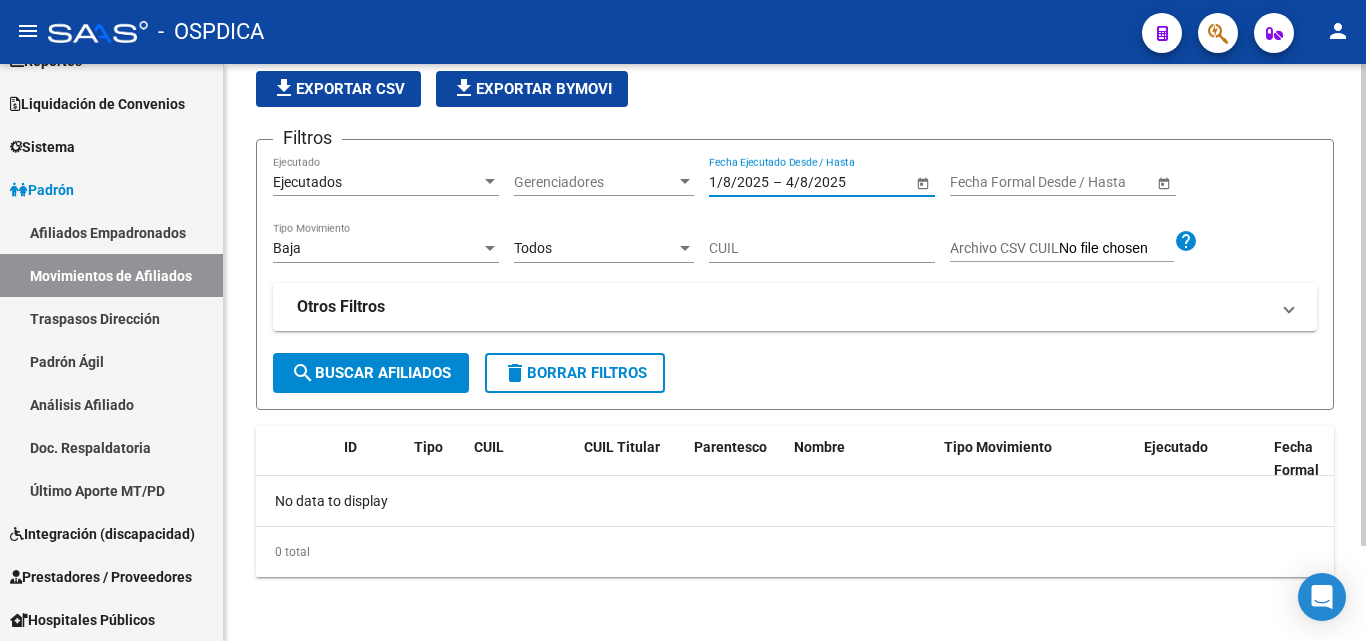 drag, startPoint x: 764, startPoint y: 179, endPoint x: 704, endPoint y: 184, distance: 60.207973 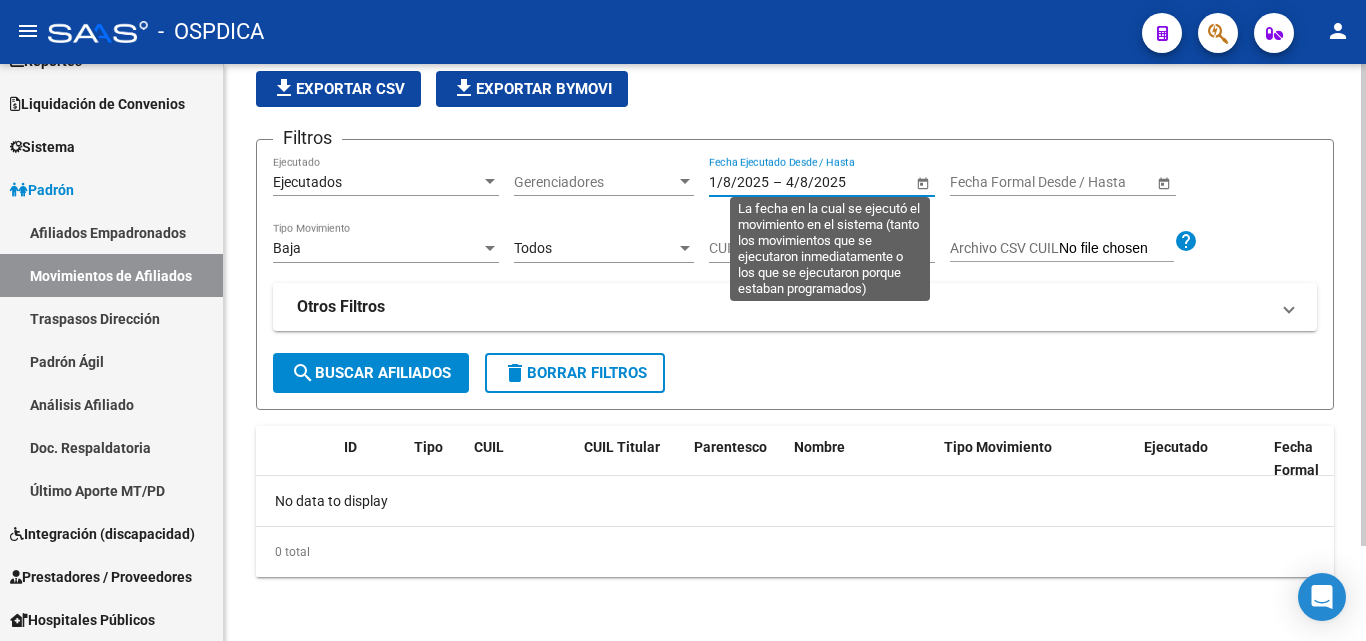 click on "1/8/2025" at bounding box center [739, 182] 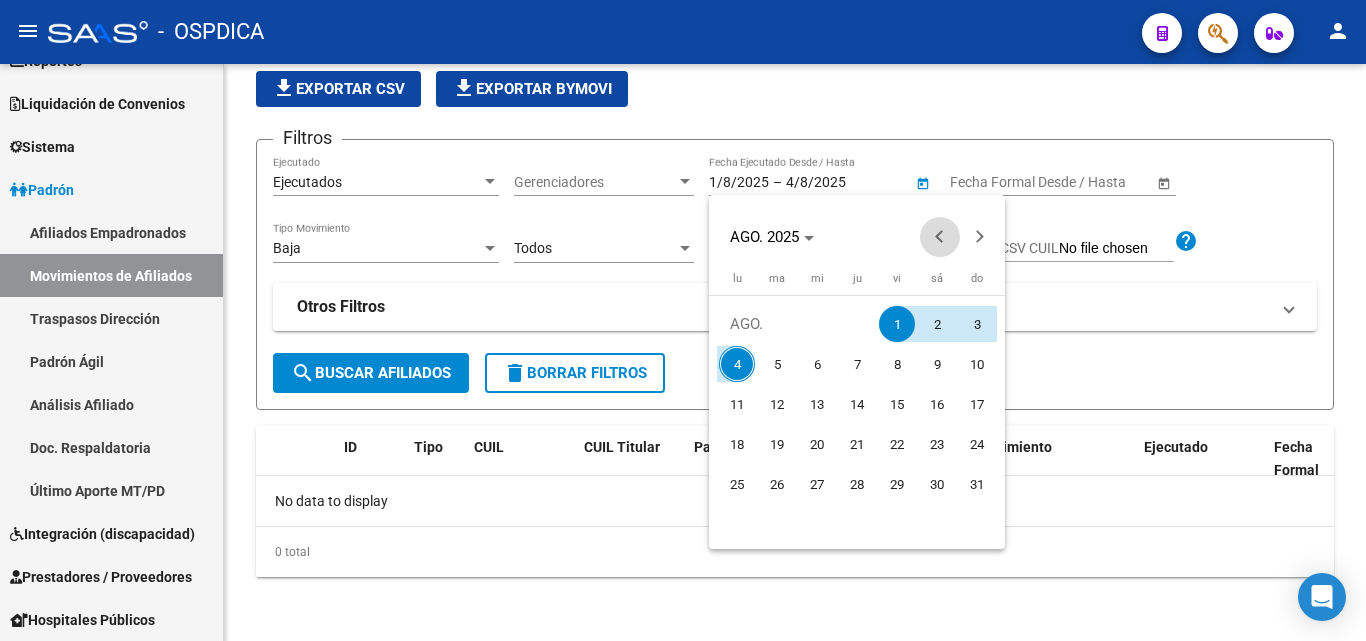 click at bounding box center [940, 237] 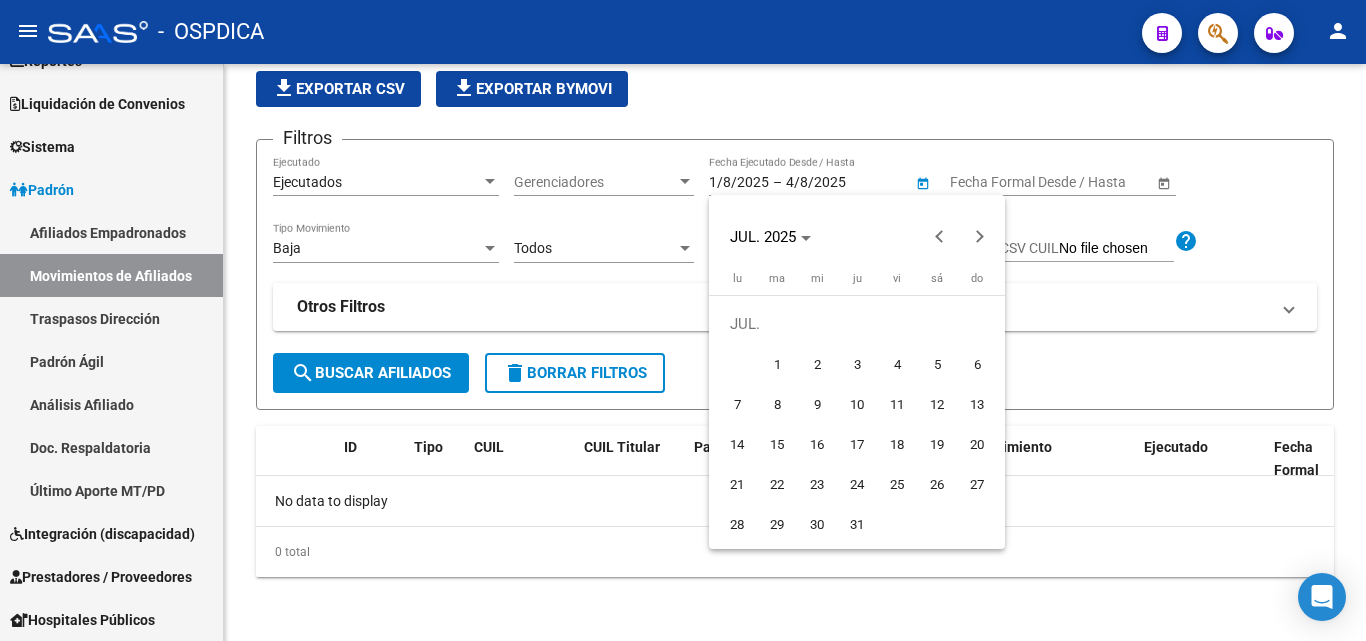click on "14" at bounding box center [737, 444] 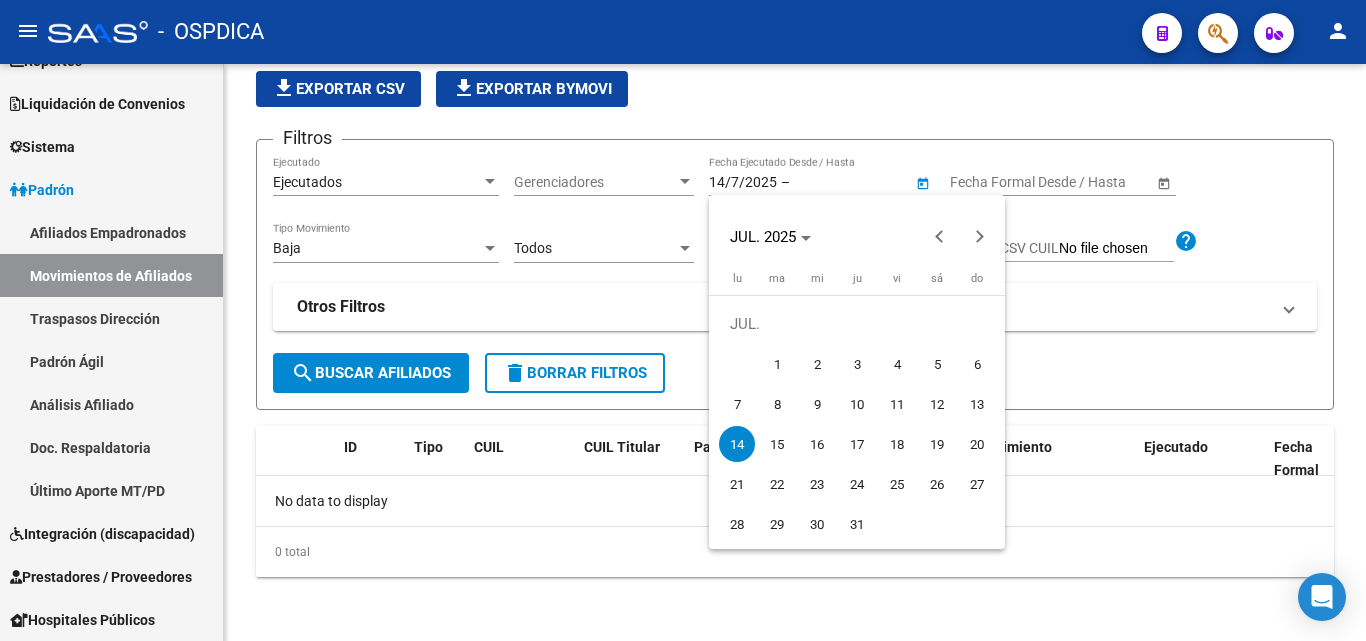 click at bounding box center [683, 320] 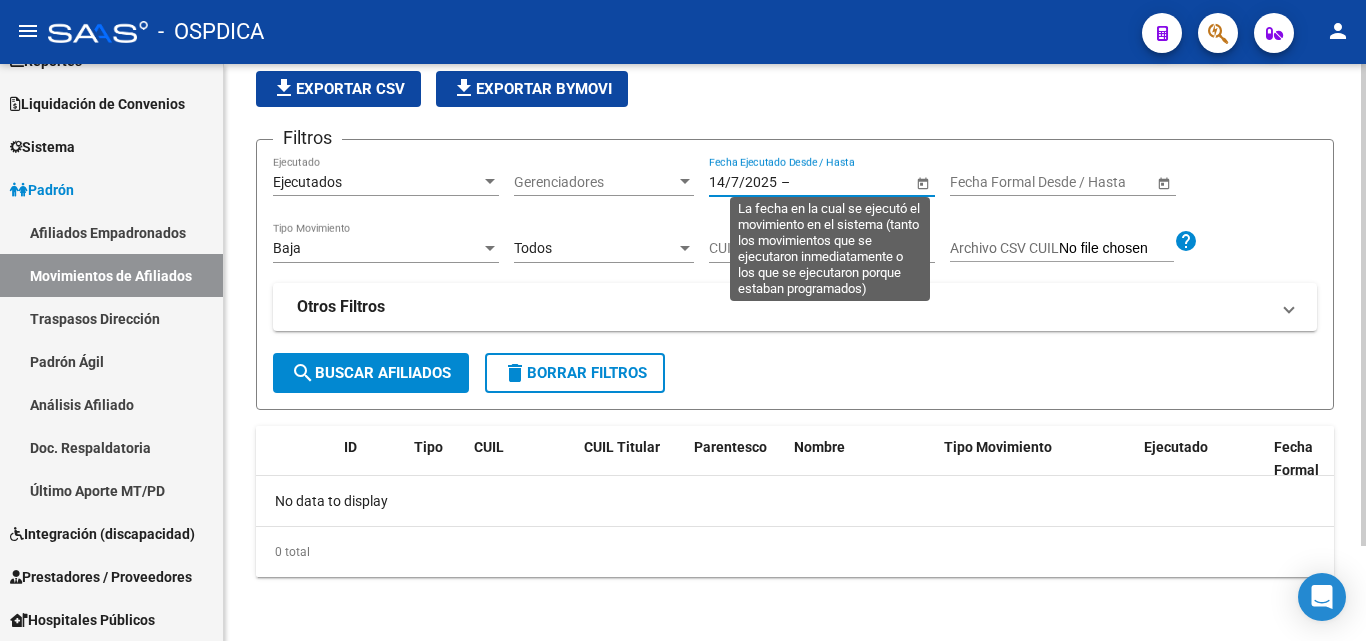 click 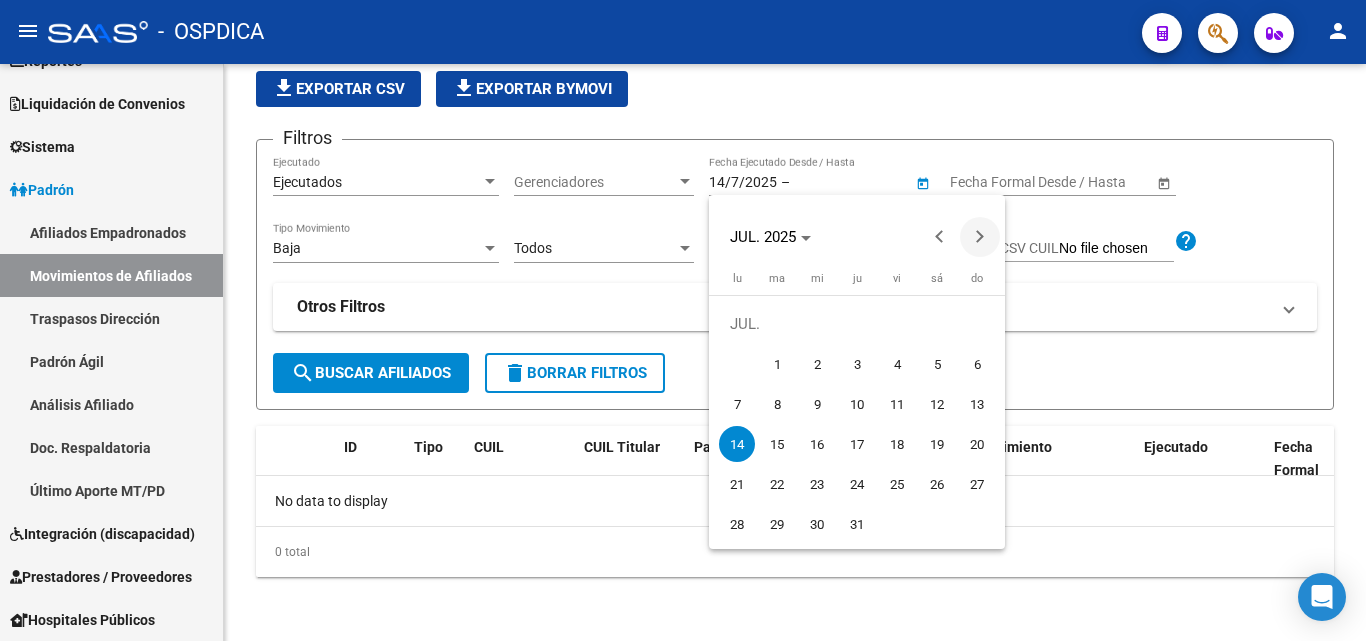 click at bounding box center [980, 237] 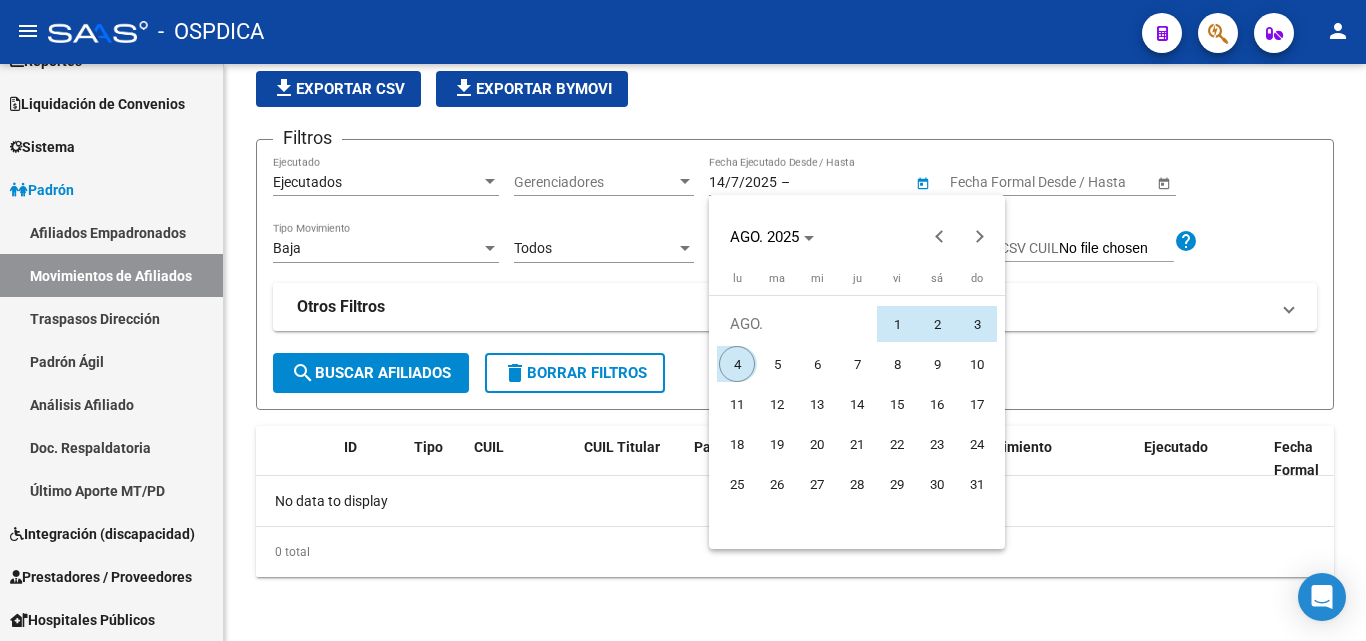 click on "4" at bounding box center (737, 364) 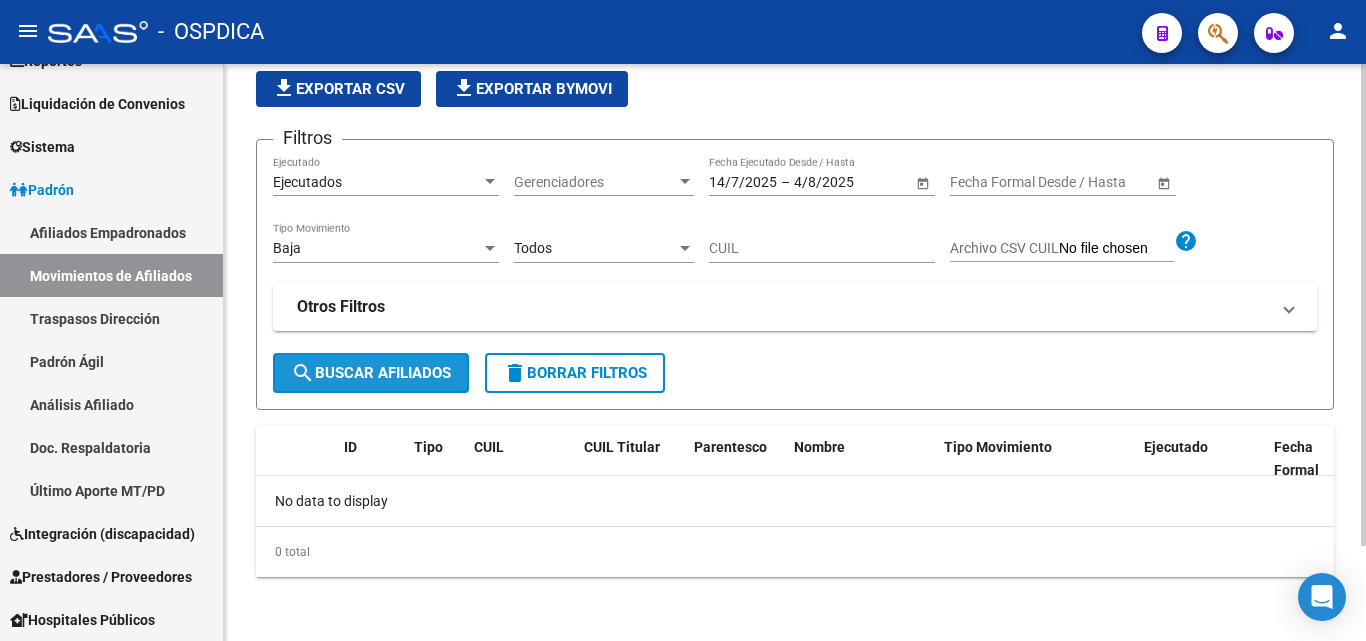 click on "search  Buscar Afiliados" 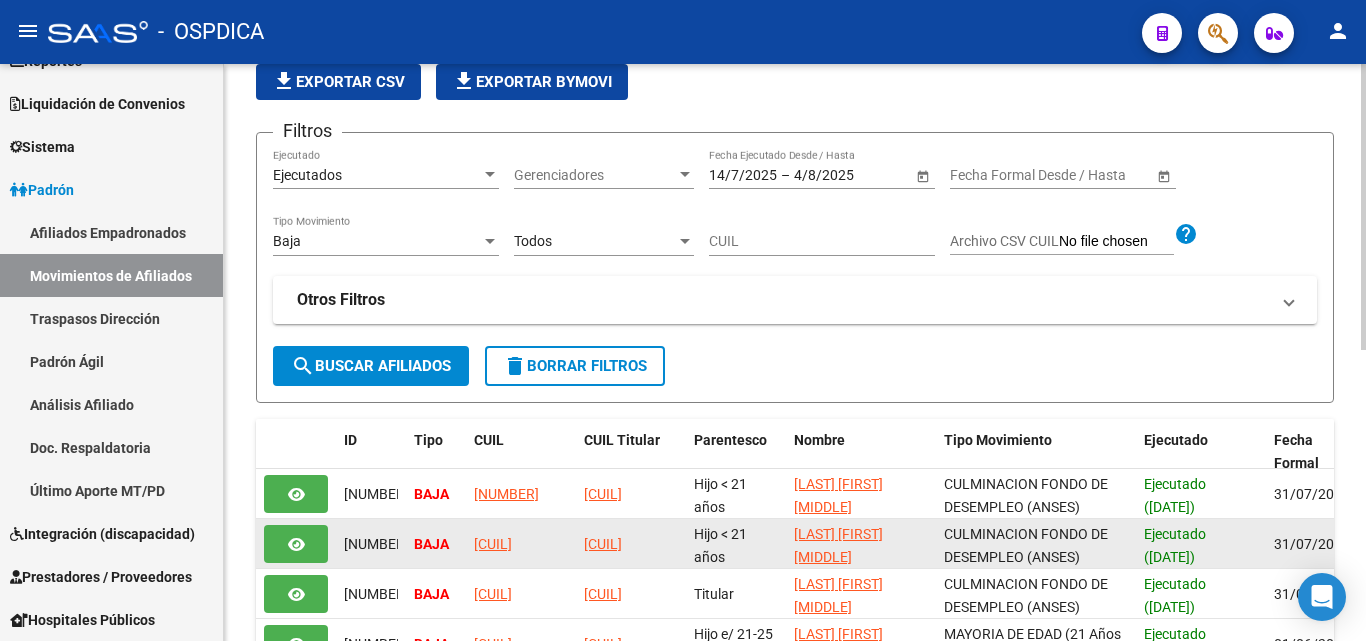 scroll, scrollTop: 114, scrollLeft: 0, axis: vertical 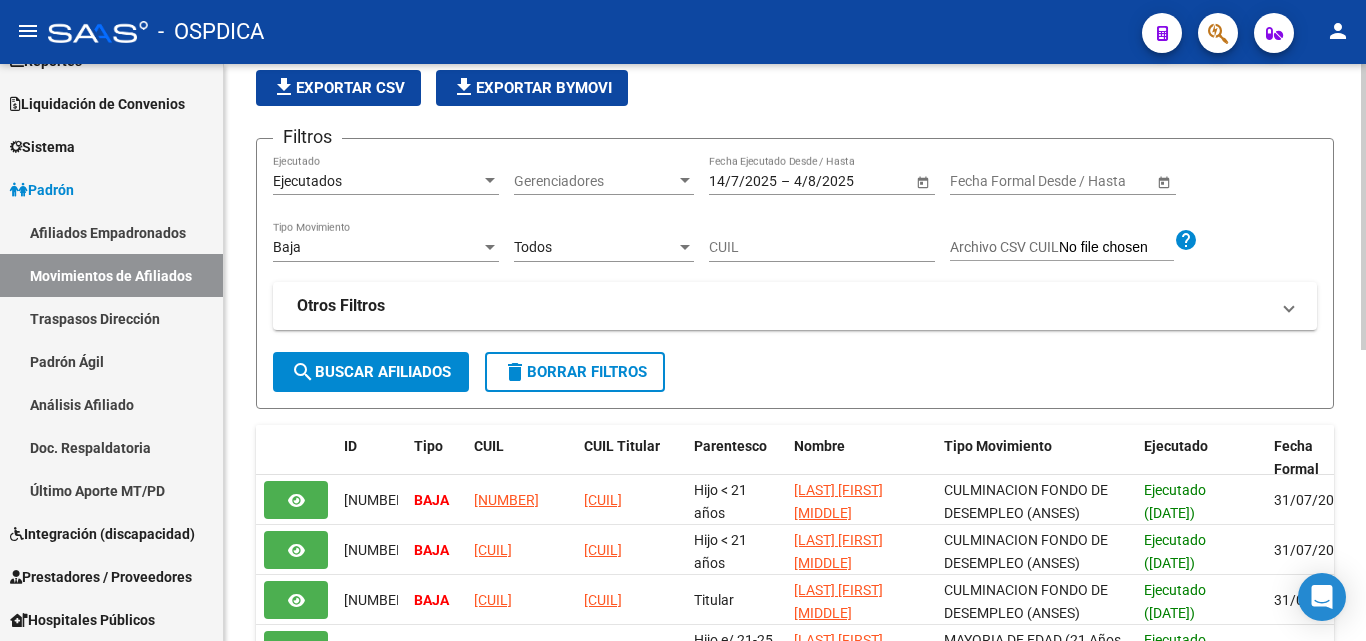 click on "Todos" at bounding box center (595, 247) 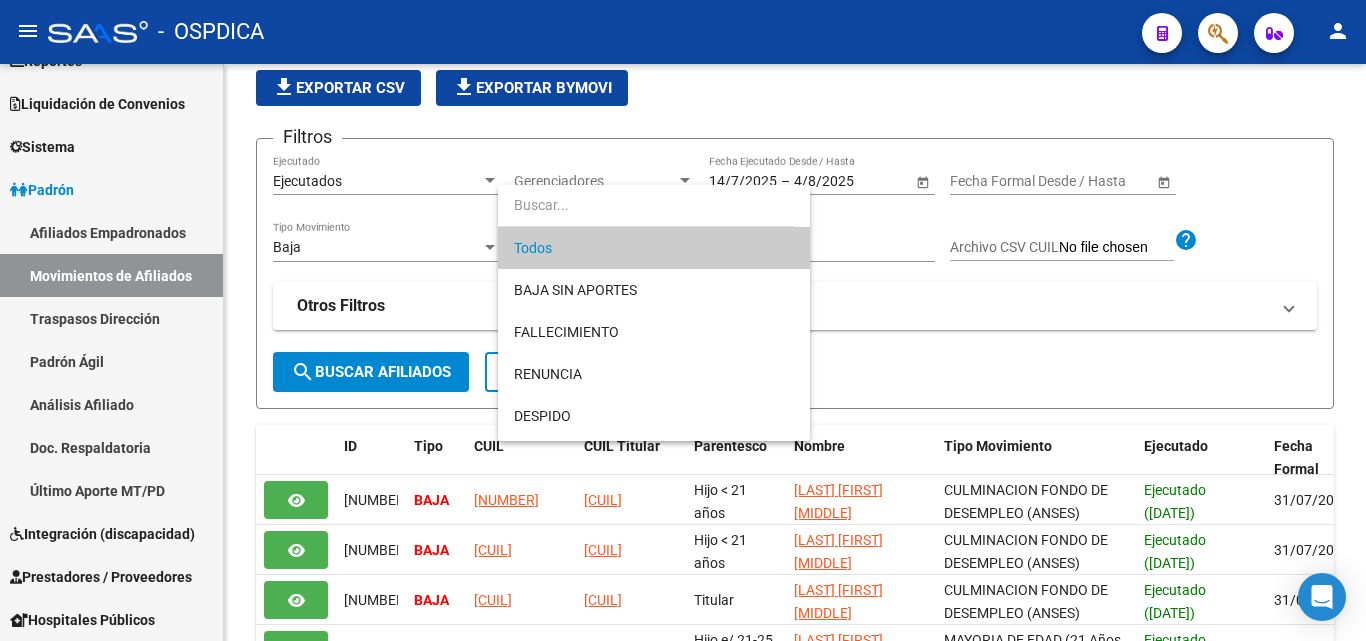 click at bounding box center (683, 320) 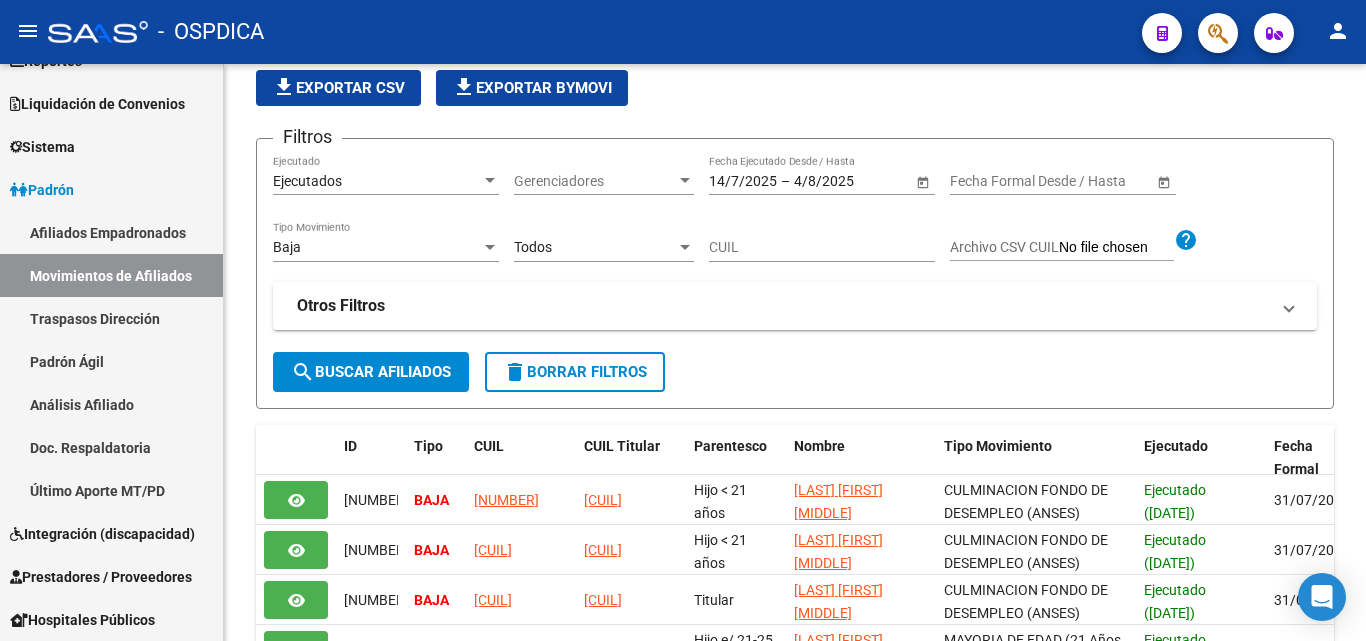 click on "Baja Tipo Movimiento" 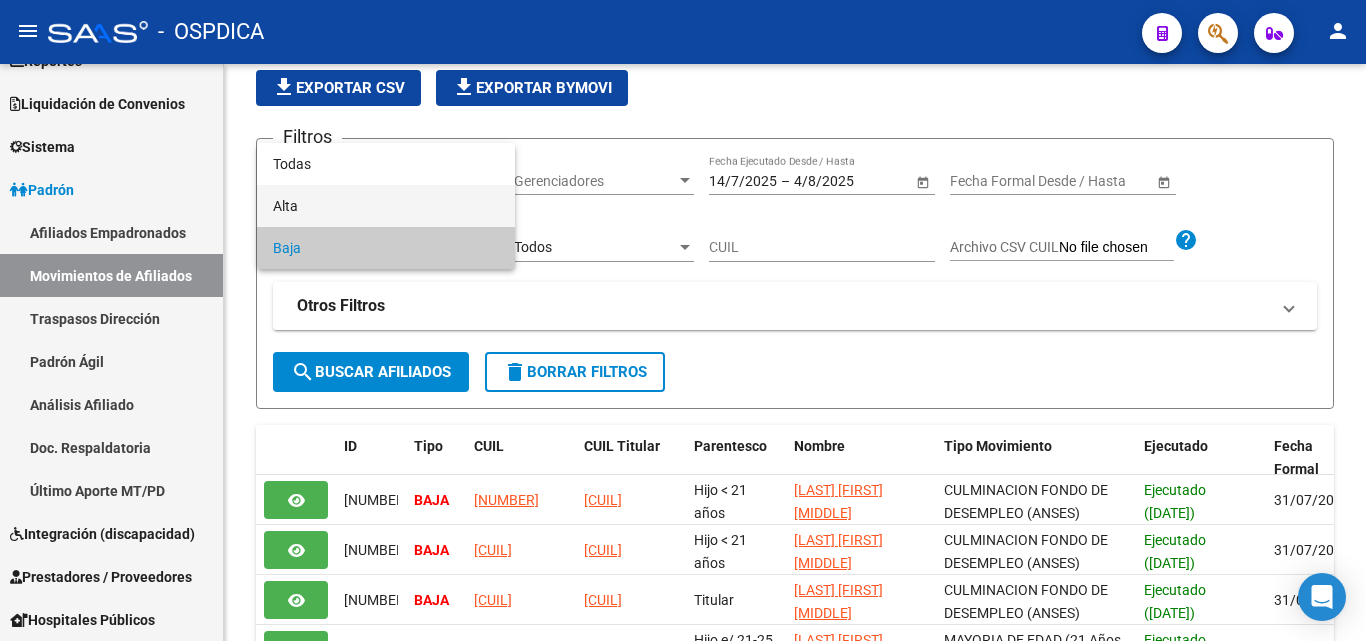 click on "Alta" at bounding box center [386, 206] 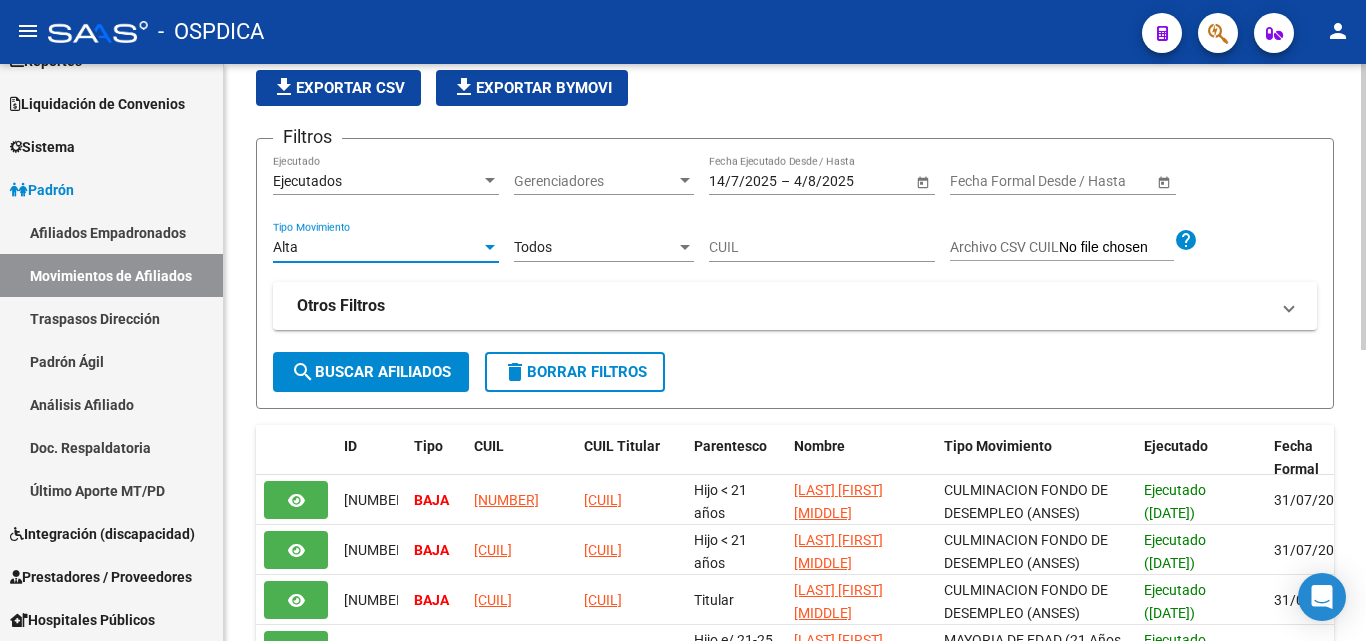 click on "search  Buscar Afiliados" 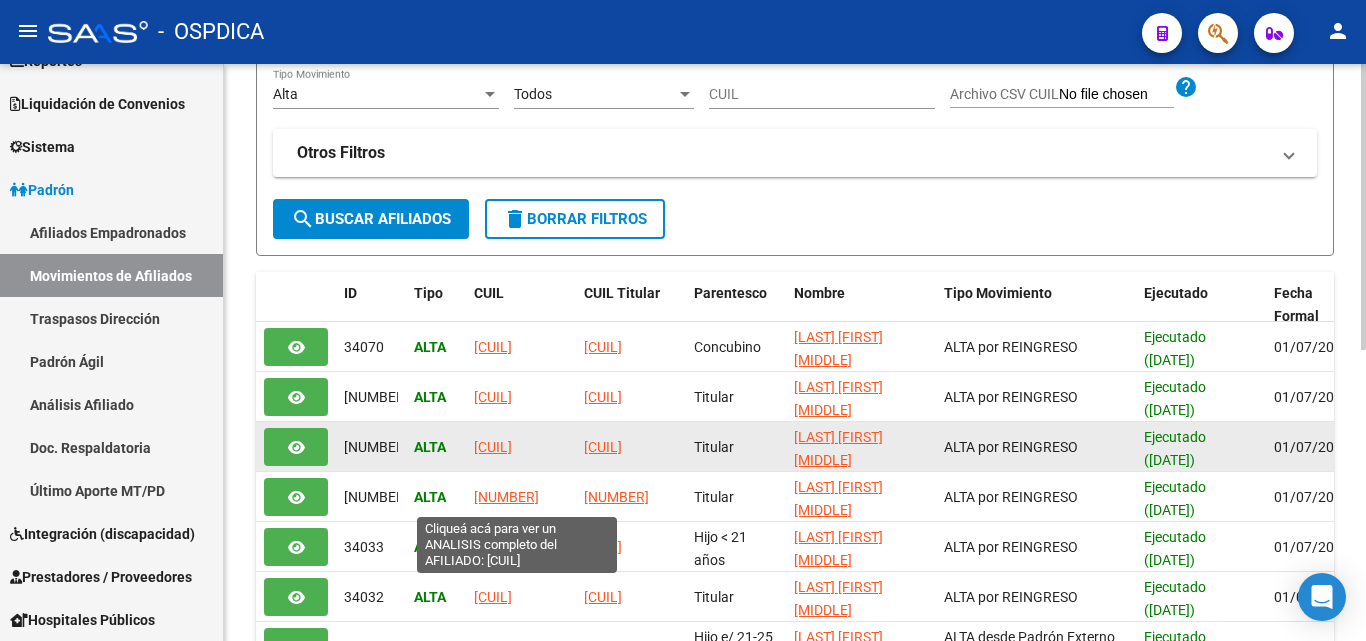 scroll, scrollTop: 314, scrollLeft: 0, axis: vertical 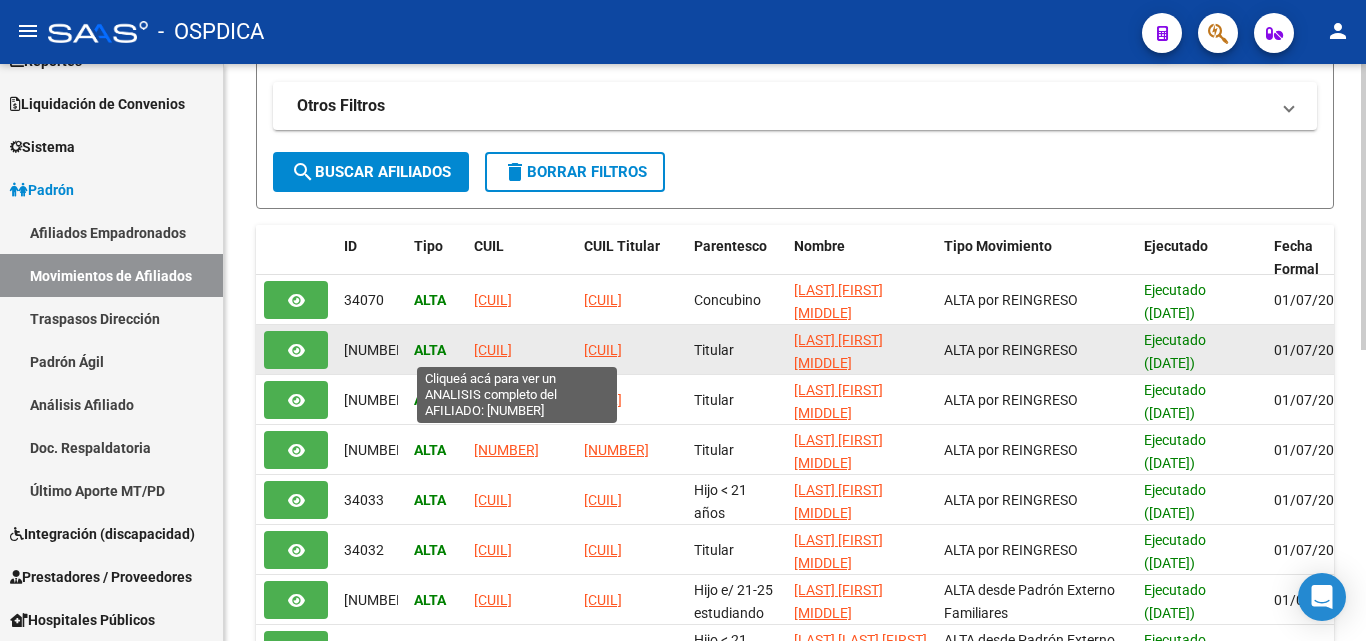 drag, startPoint x: 488, startPoint y: 349, endPoint x: 550, endPoint y: 356, distance: 62.39391 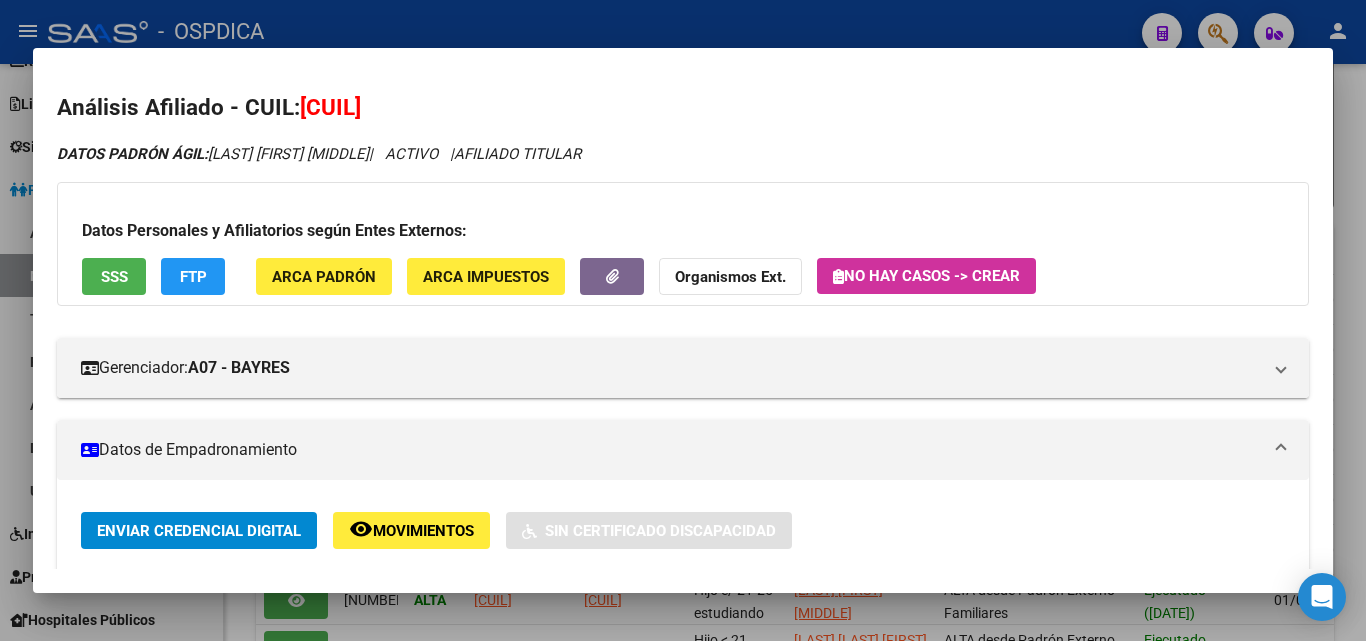 drag, startPoint x: 323, startPoint y: 110, endPoint x: 430, endPoint y: 119, distance: 107.37784 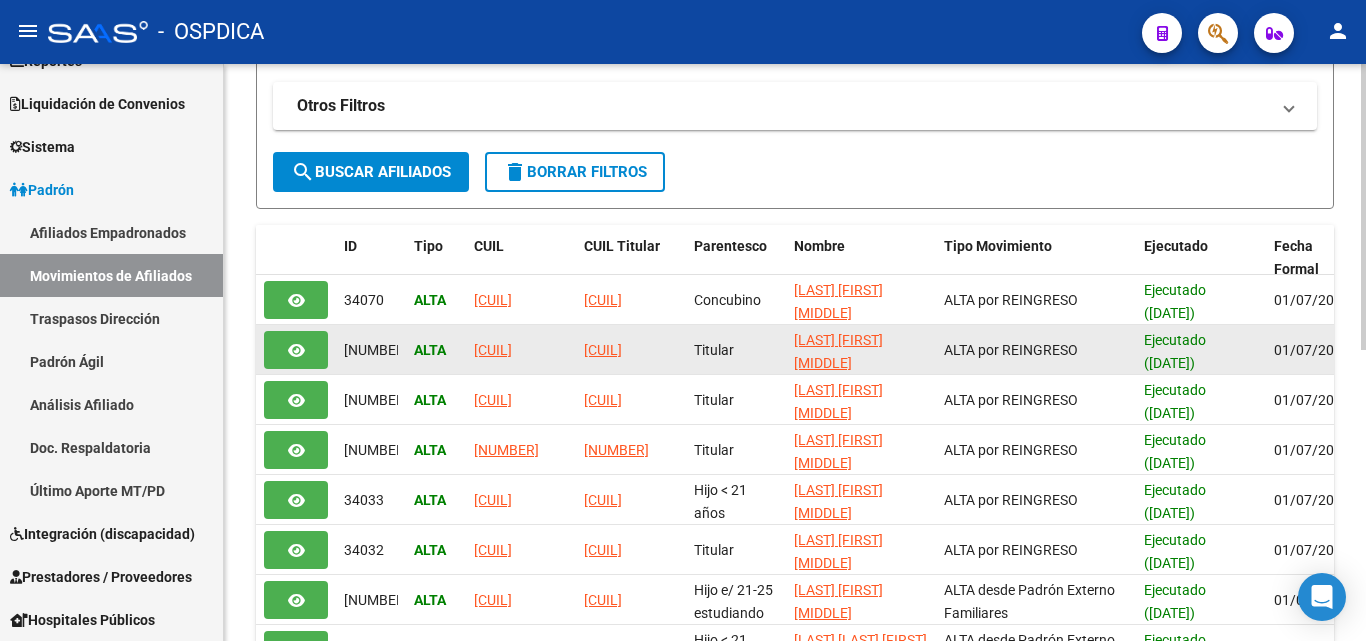 drag, startPoint x: 489, startPoint y: 355, endPoint x: 550, endPoint y: 359, distance: 61.13101 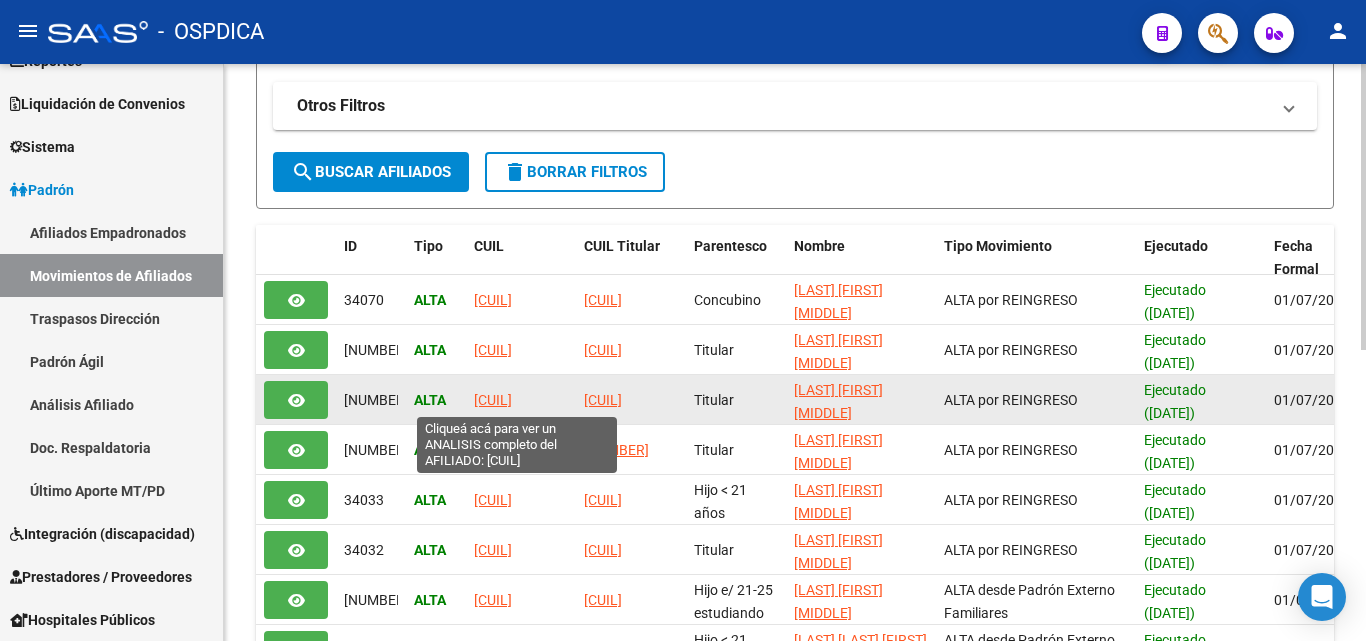 drag, startPoint x: 489, startPoint y: 400, endPoint x: 551, endPoint y: 403, distance: 62.072536 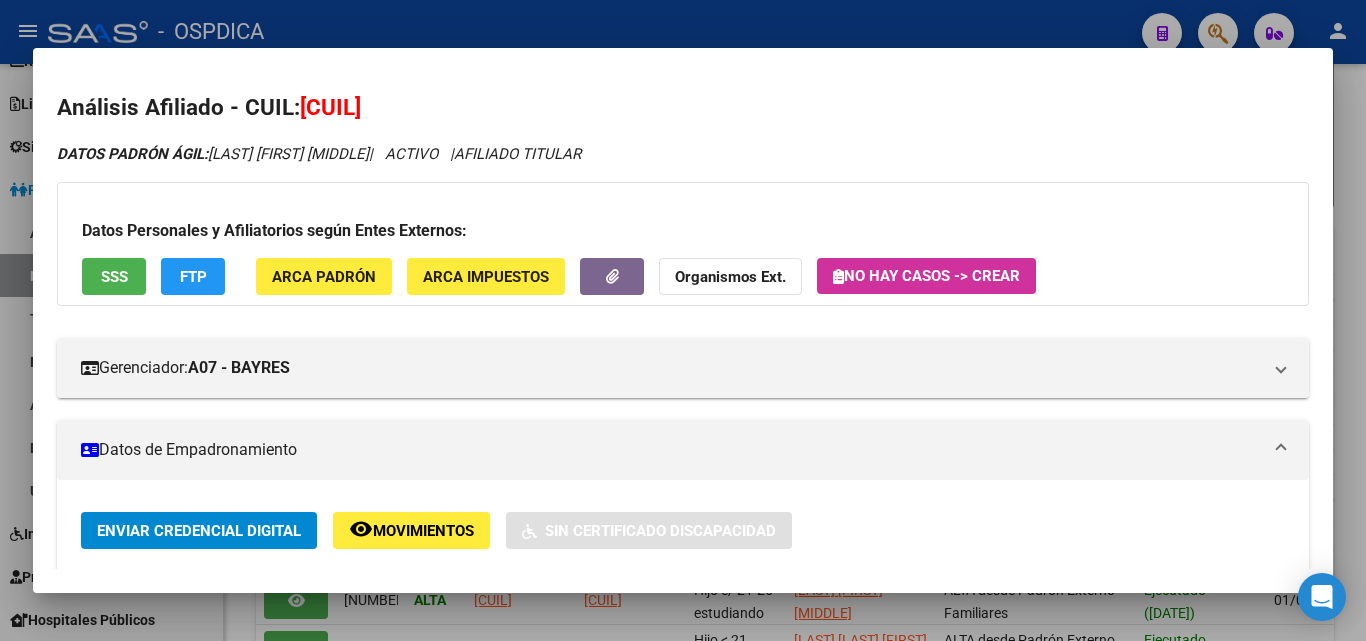 drag, startPoint x: 327, startPoint y: 105, endPoint x: 430, endPoint y: 111, distance: 103.17461 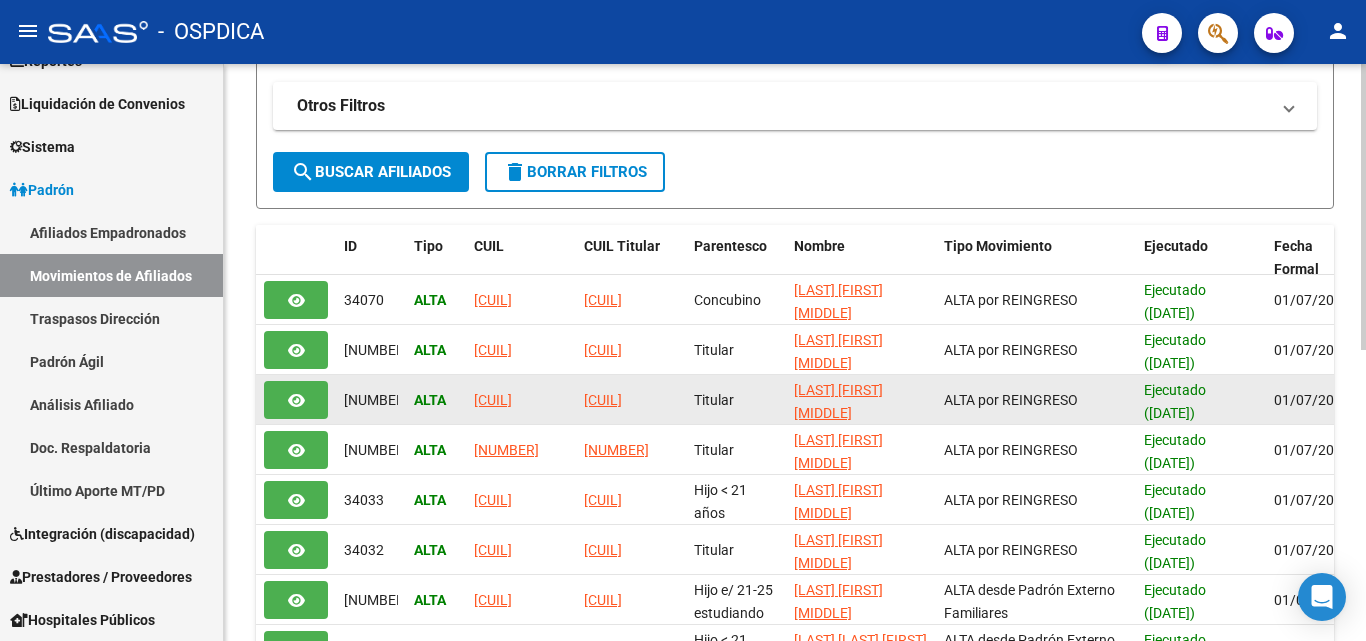 scroll, scrollTop: 3, scrollLeft: 0, axis: vertical 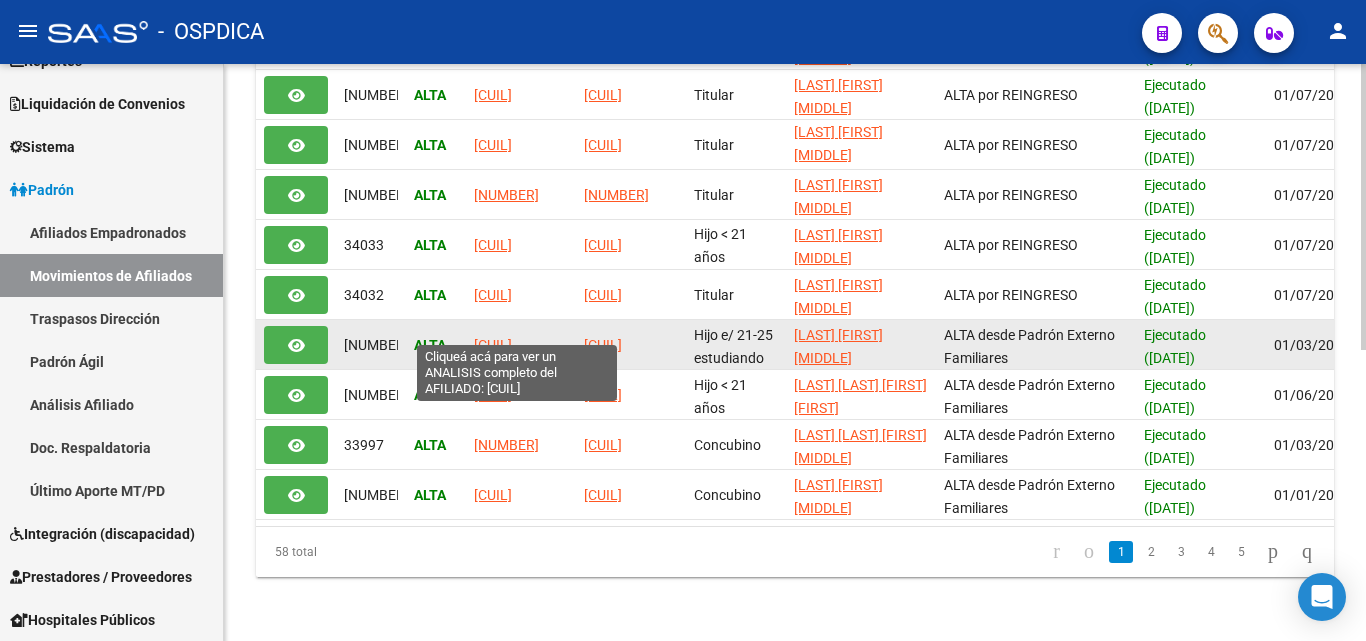 drag, startPoint x: 485, startPoint y: 331, endPoint x: 553, endPoint y: 330, distance: 68.007355 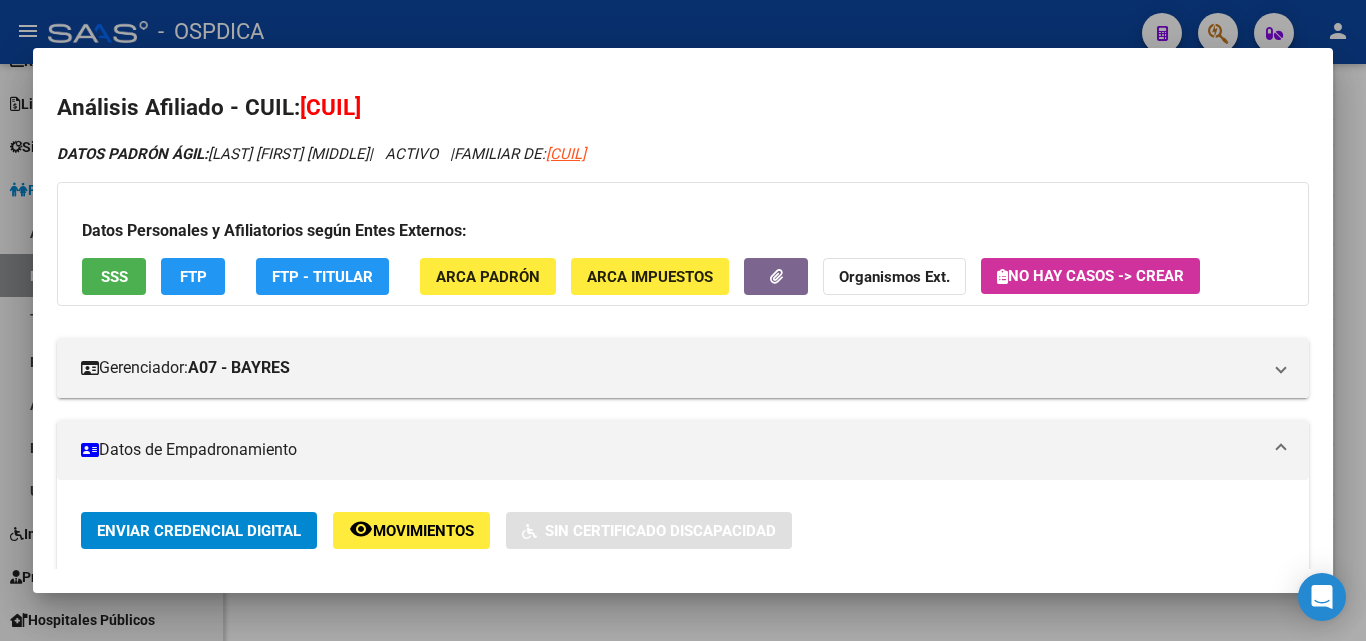 drag, startPoint x: 540, startPoint y: 328, endPoint x: 429, endPoint y: 114, distance: 241.07468 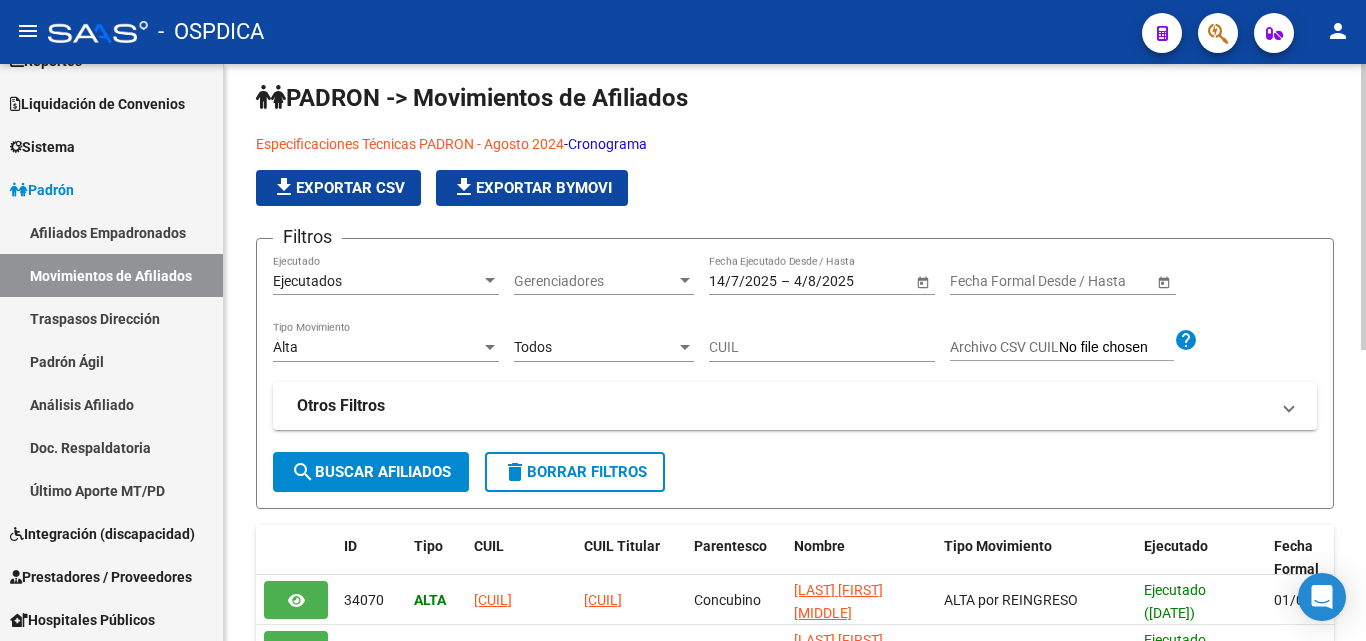 scroll, scrollTop: 0, scrollLeft: 0, axis: both 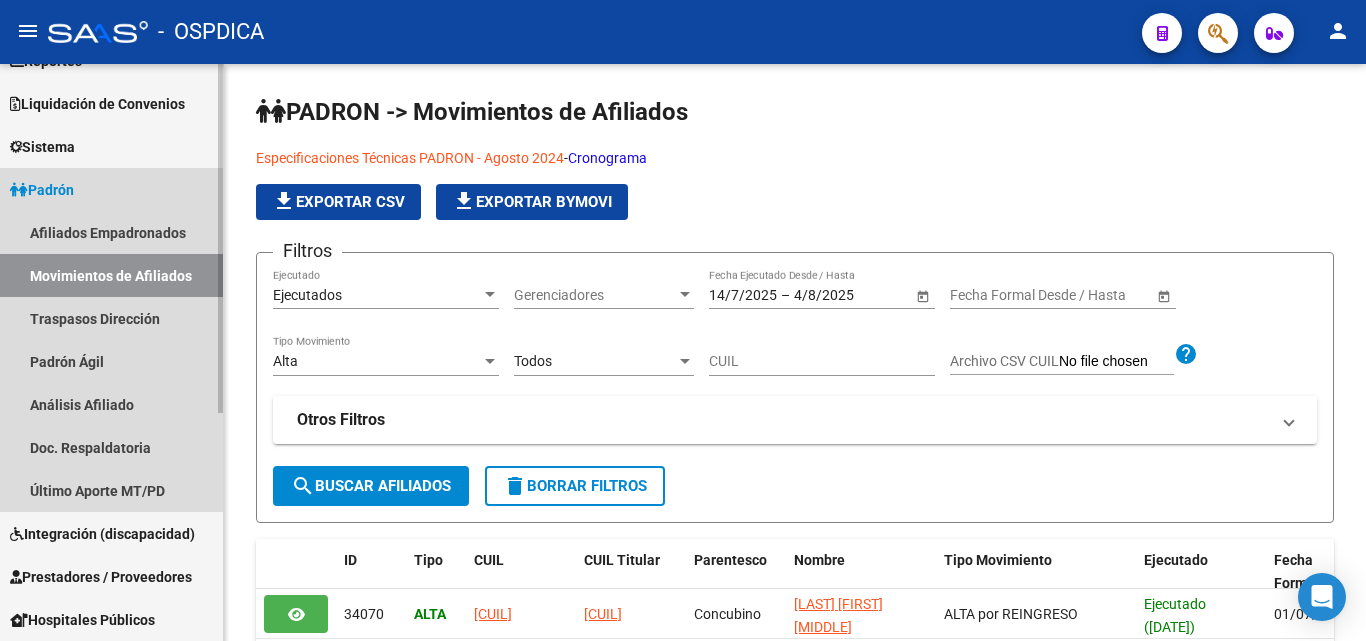 click on "Padrón" at bounding box center (111, 189) 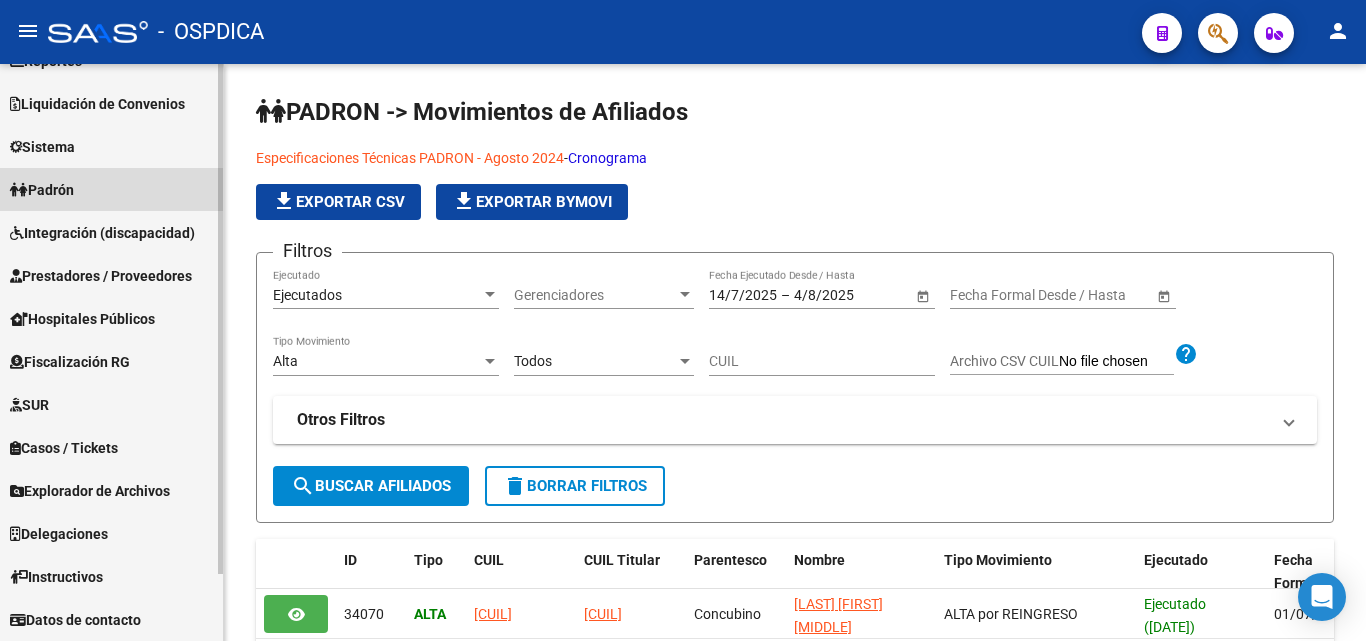 click on "Padrón" at bounding box center (111, 189) 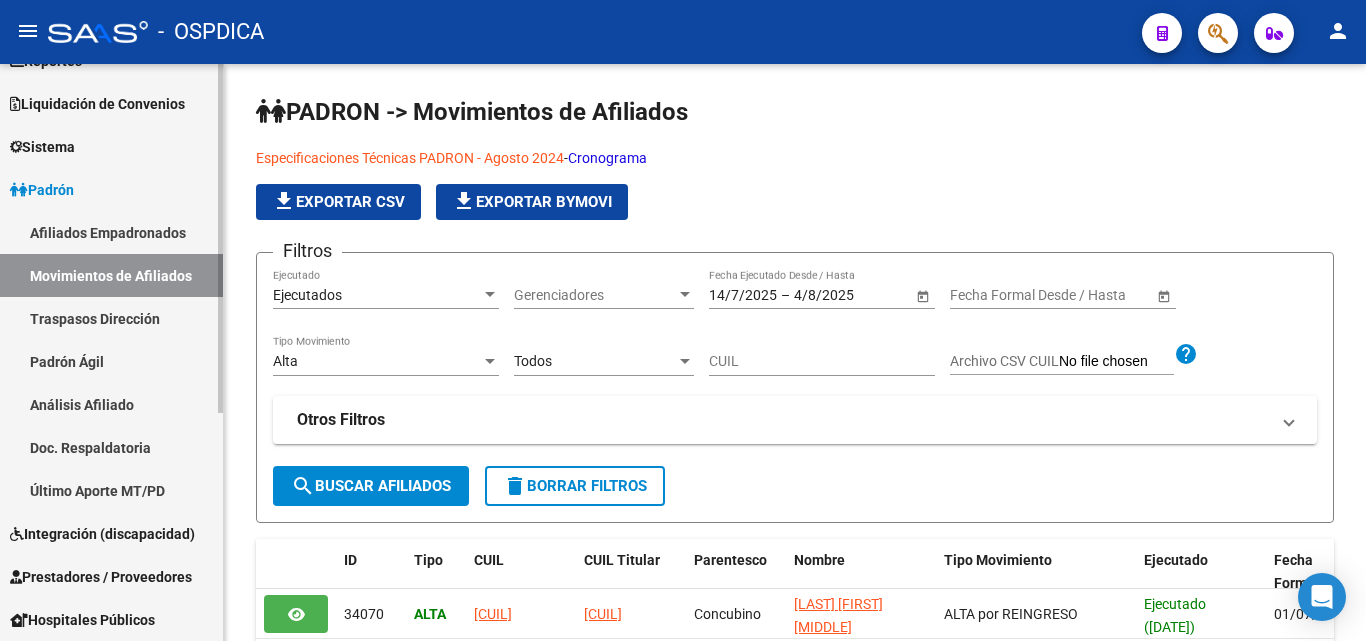 click on "Padrón Ágil" at bounding box center [111, 361] 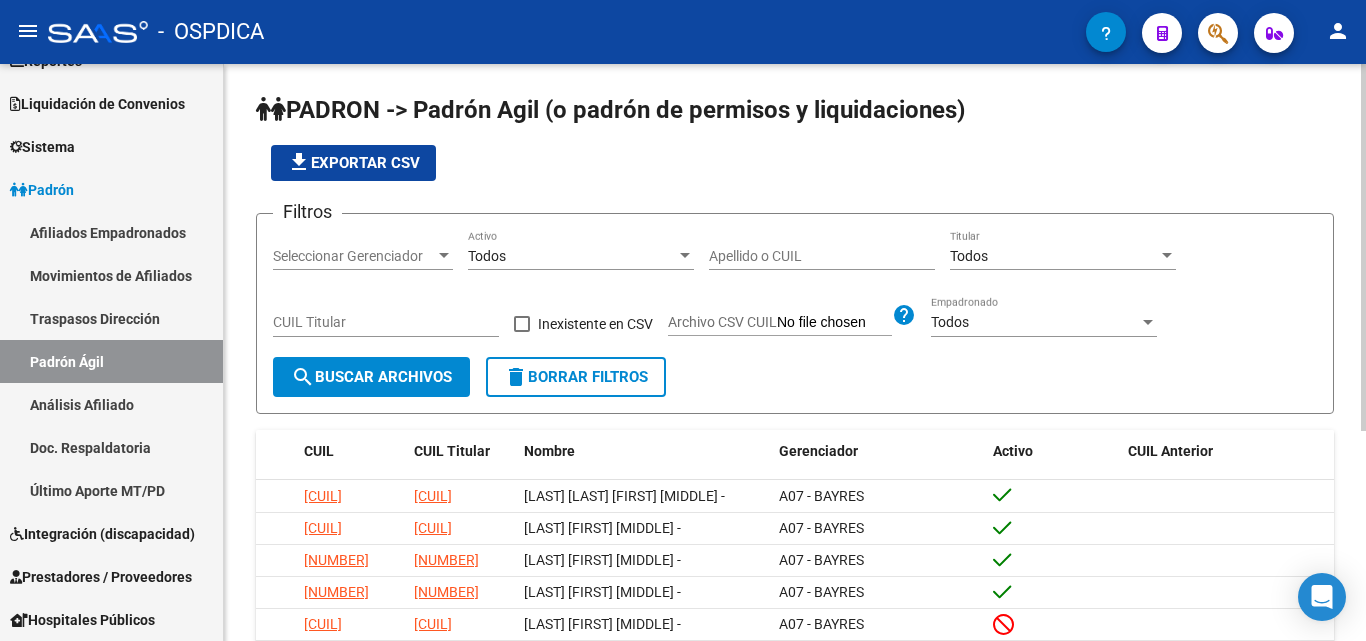 scroll, scrollTop: 0, scrollLeft: 0, axis: both 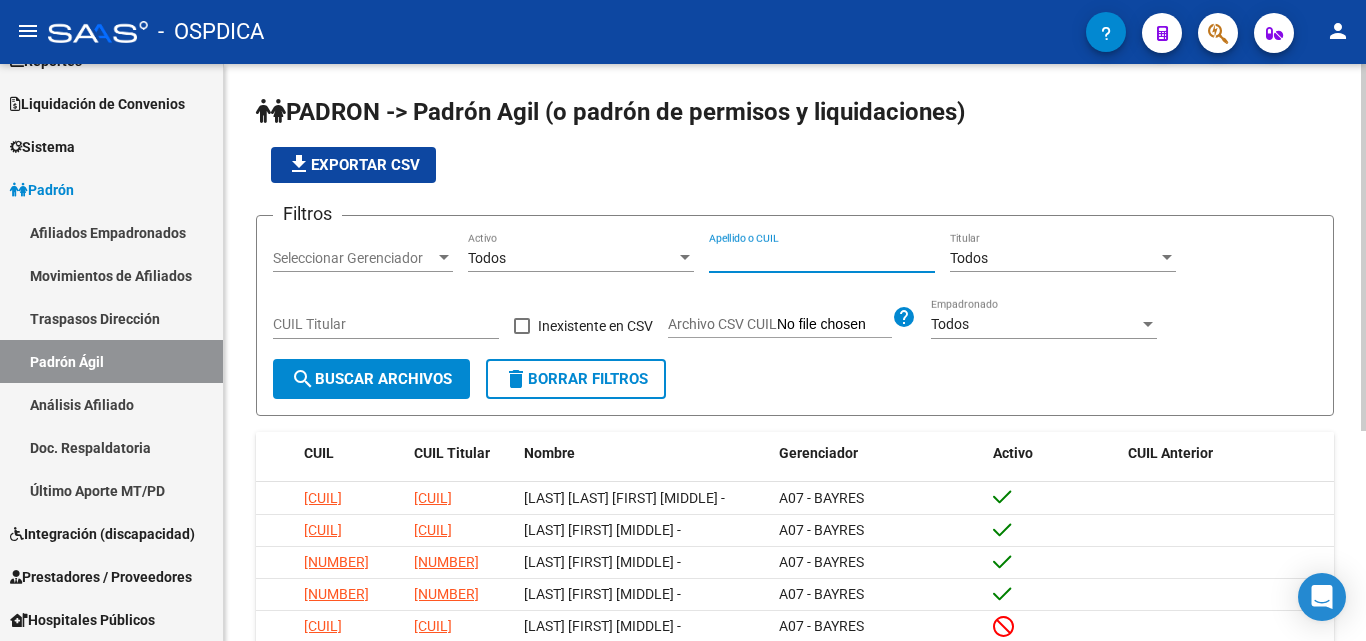 drag, startPoint x: 758, startPoint y: 267, endPoint x: 711, endPoint y: 260, distance: 47.518417 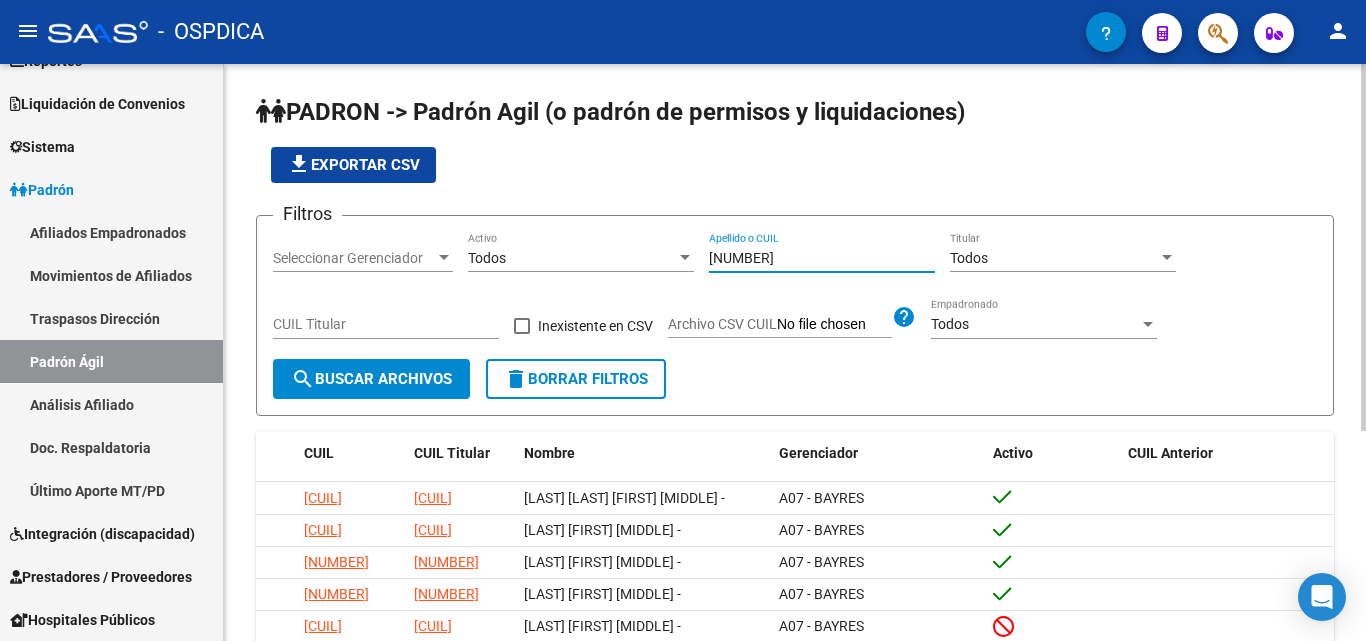type on "[NUMBER]" 